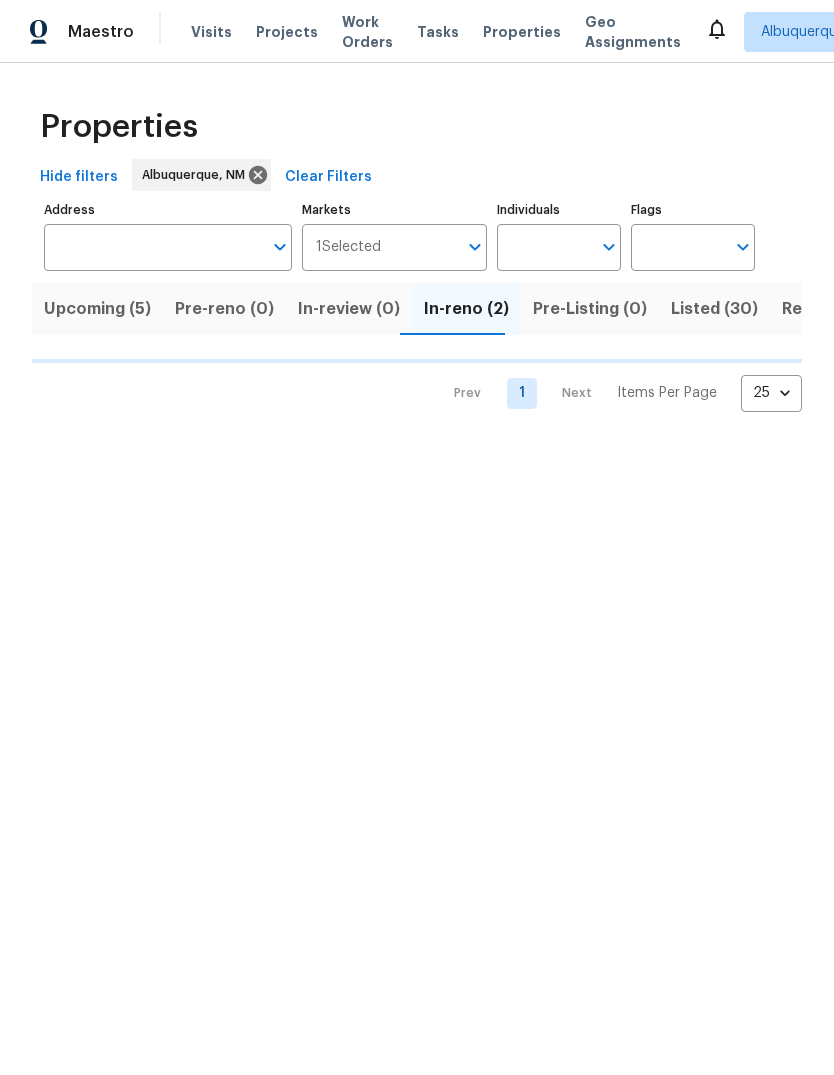 scroll, scrollTop: 0, scrollLeft: 0, axis: both 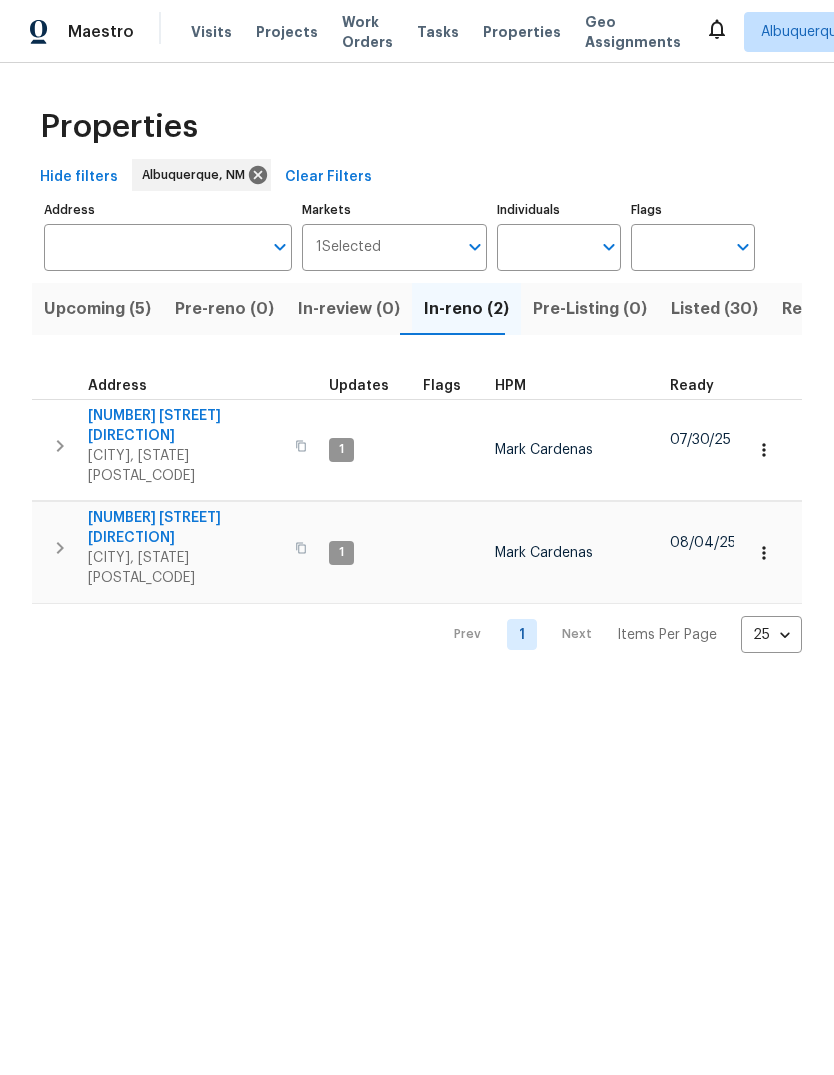 click on "[NUMBER] [STREET] [DIRECTION]" at bounding box center [185, 426] 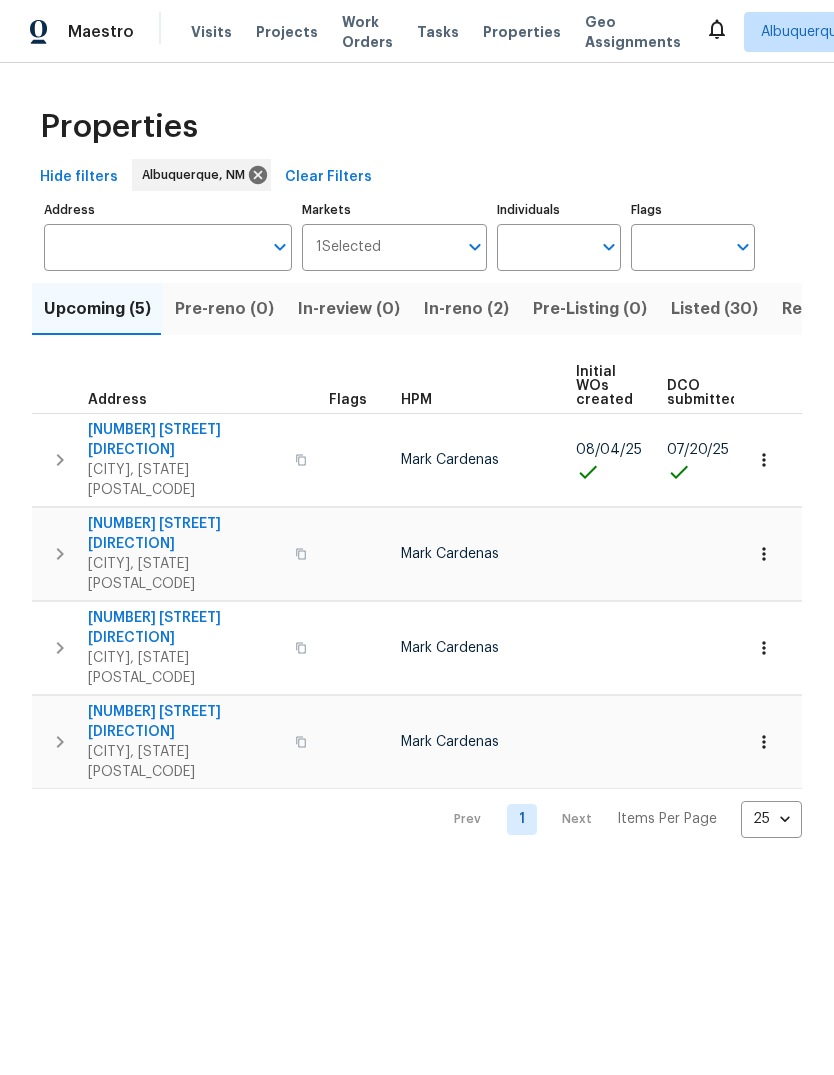click 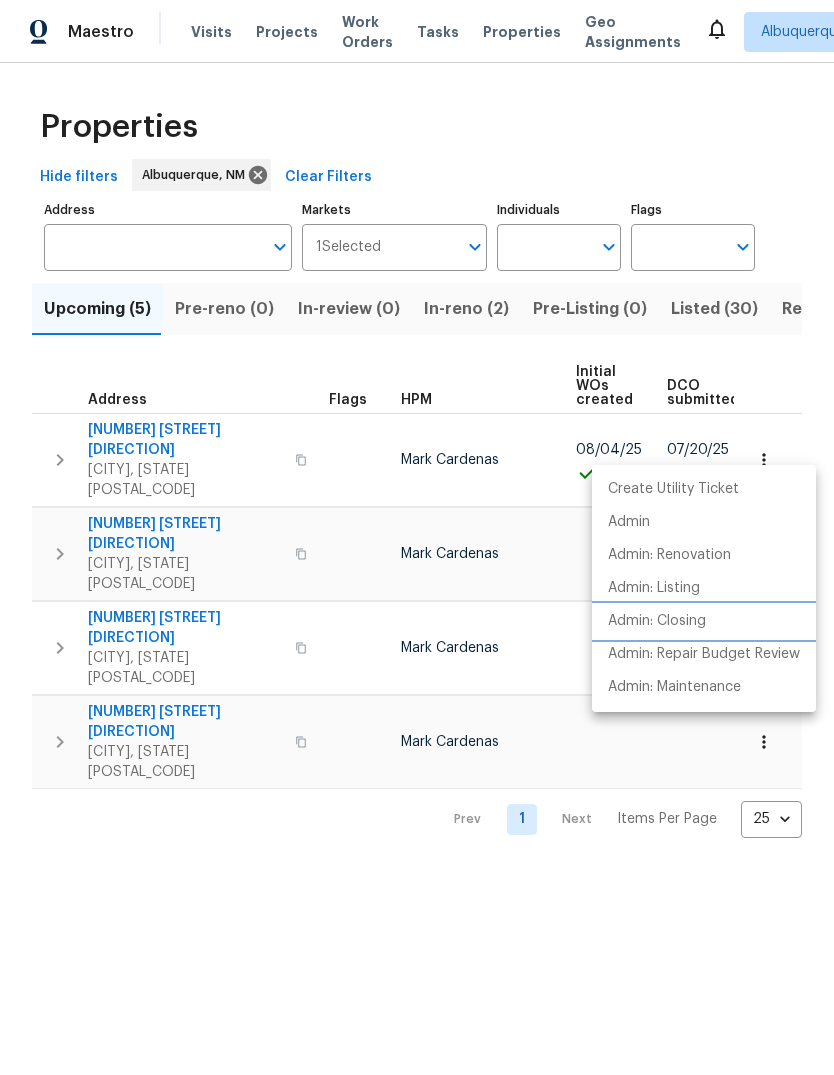 click on "Admin: Closing" at bounding box center (657, 621) 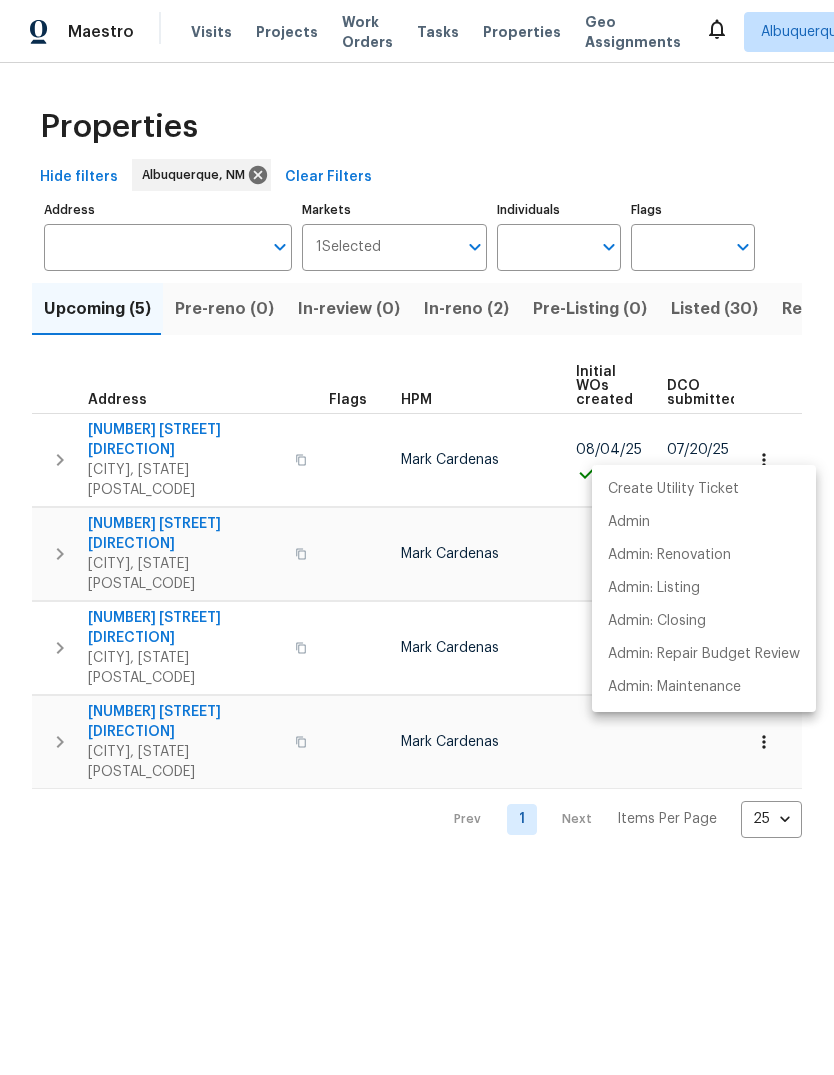 click at bounding box center [417, 537] 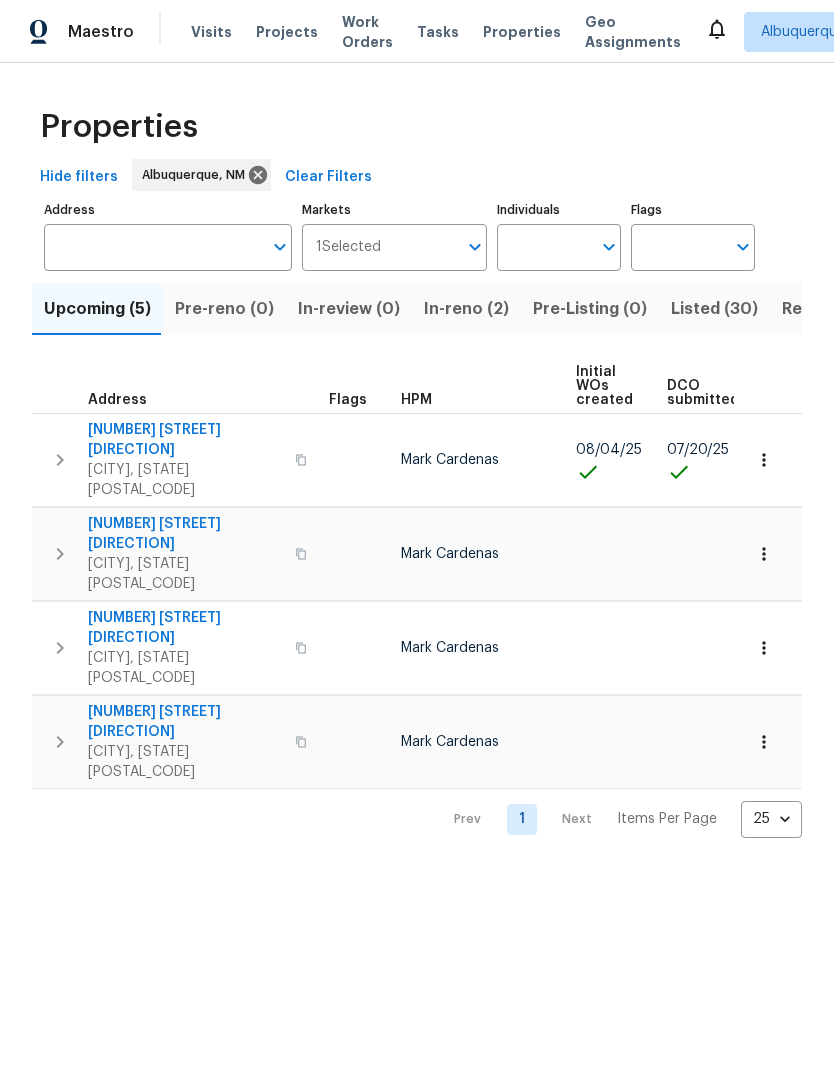 click 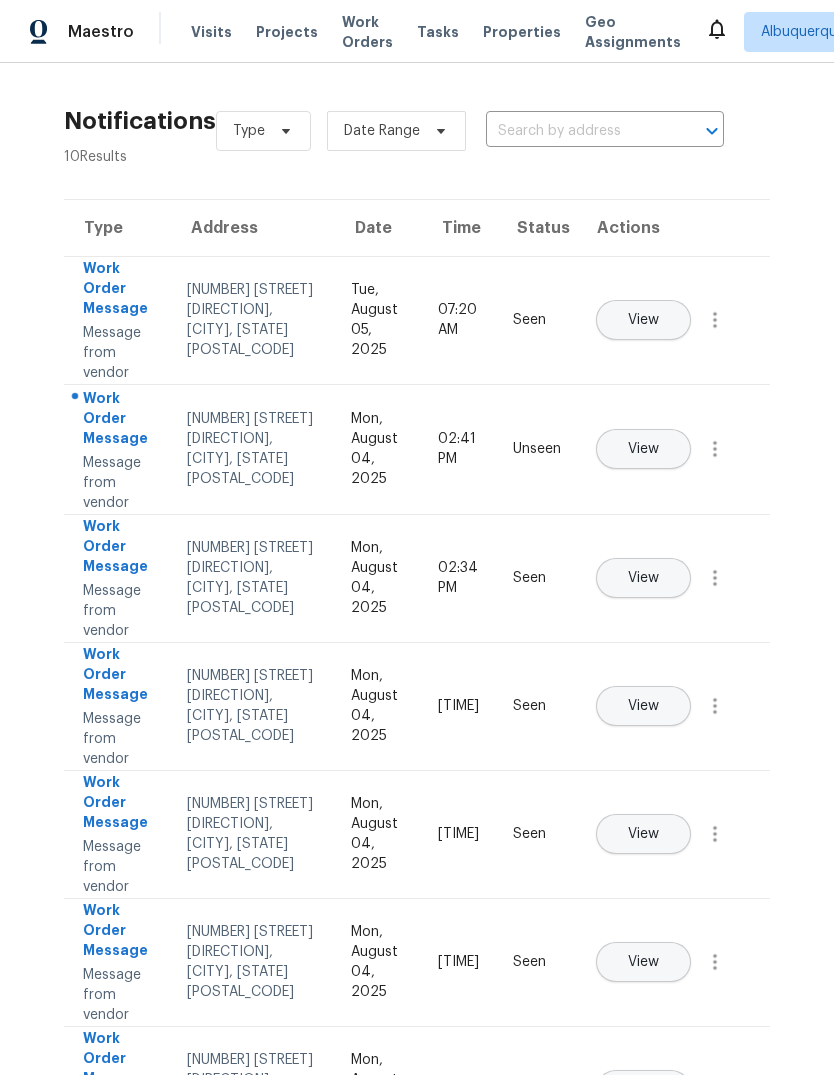 click on "View" at bounding box center [643, 449] 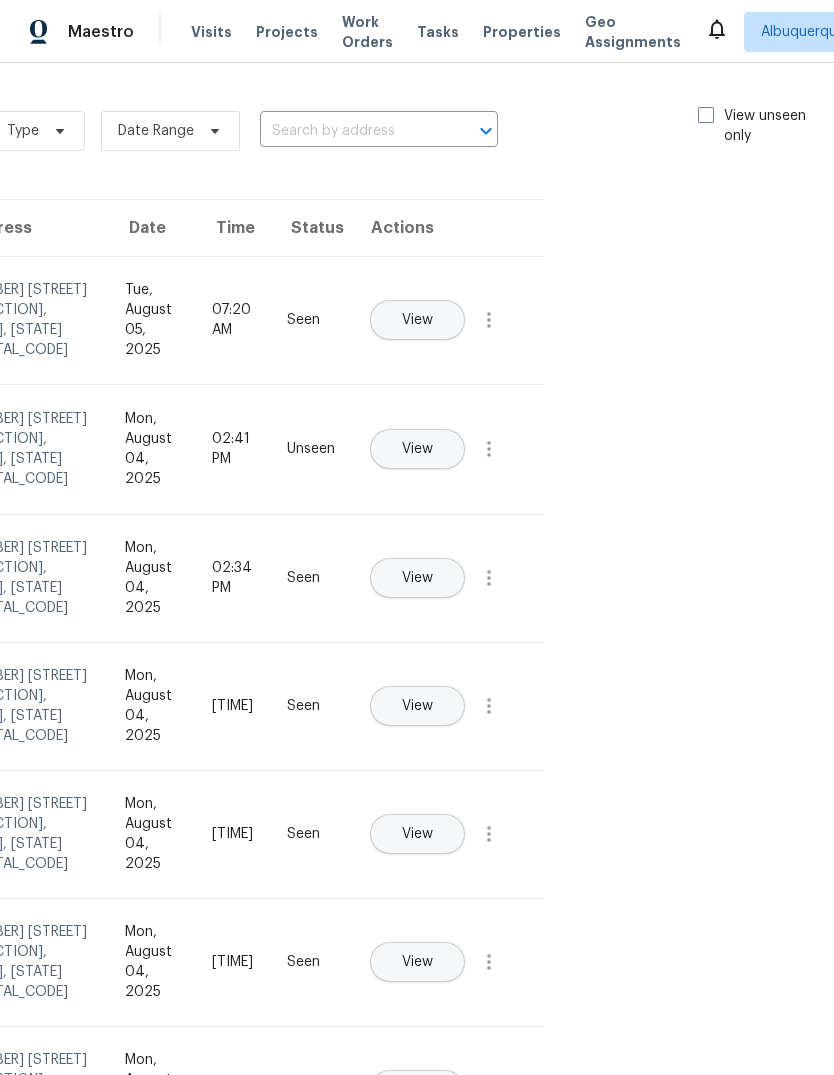 scroll, scrollTop: 0, scrollLeft: 225, axis: horizontal 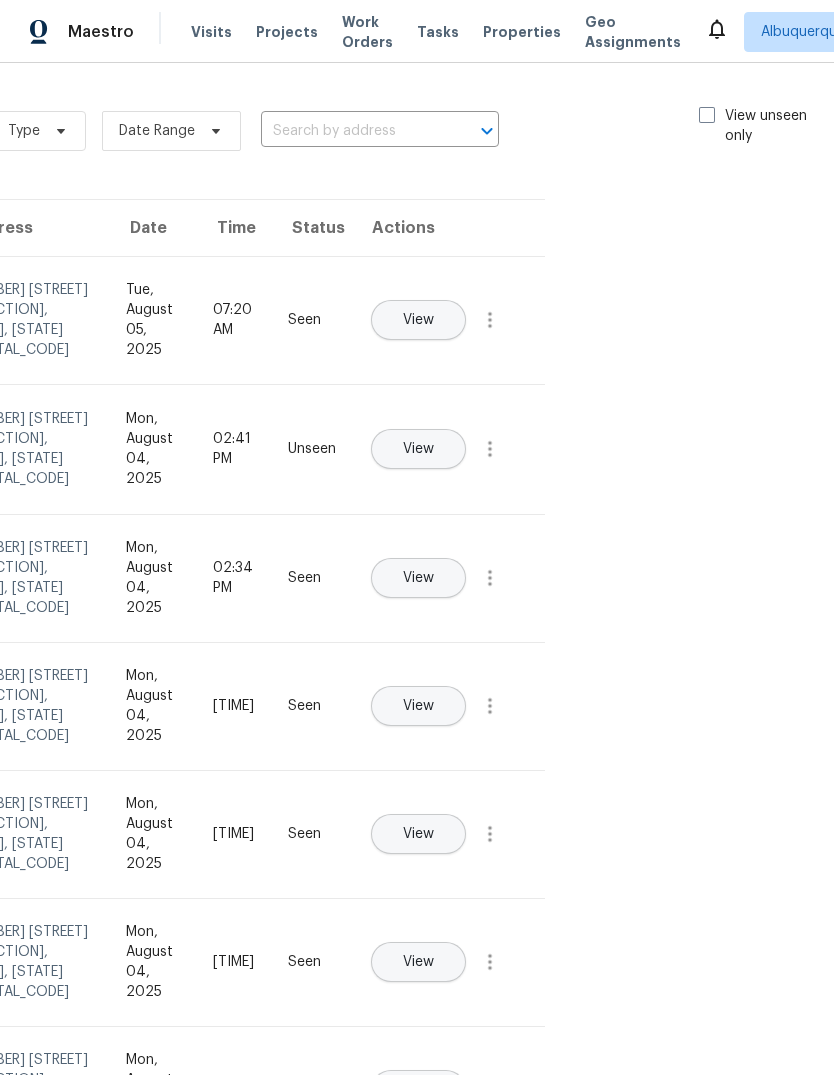click at bounding box center [707, 115] 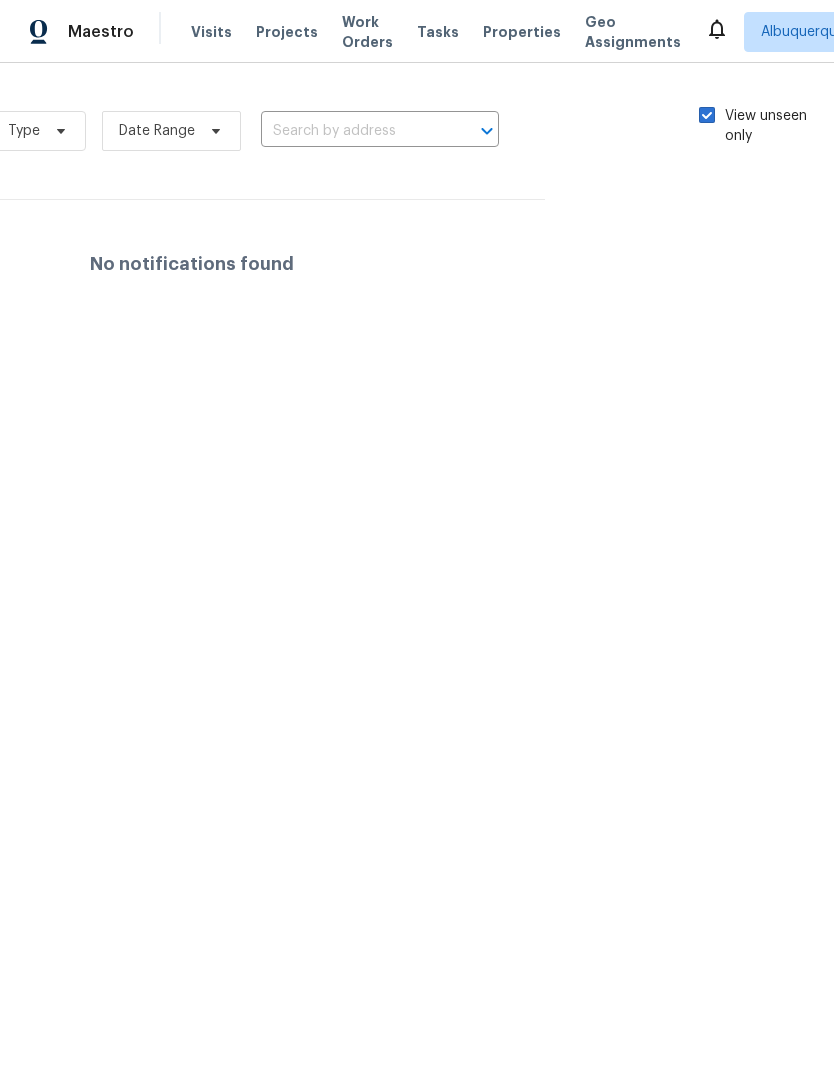 click at bounding box center [707, 115] 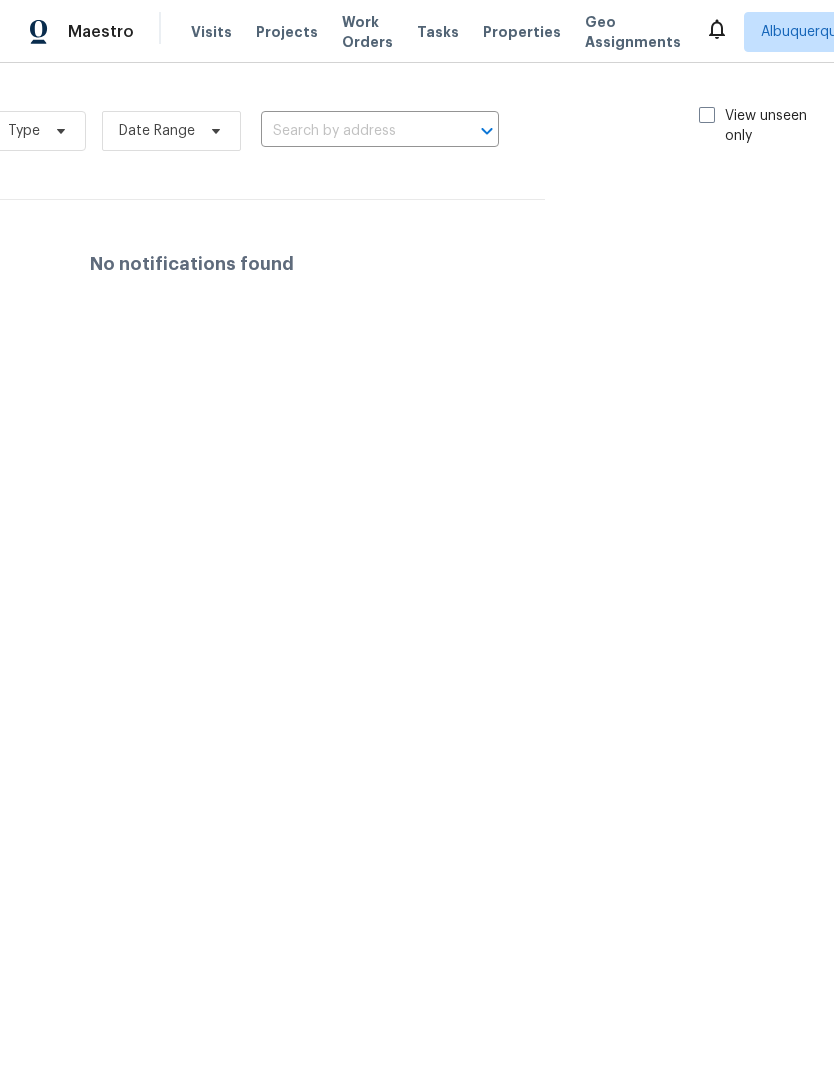 checkbox on "false" 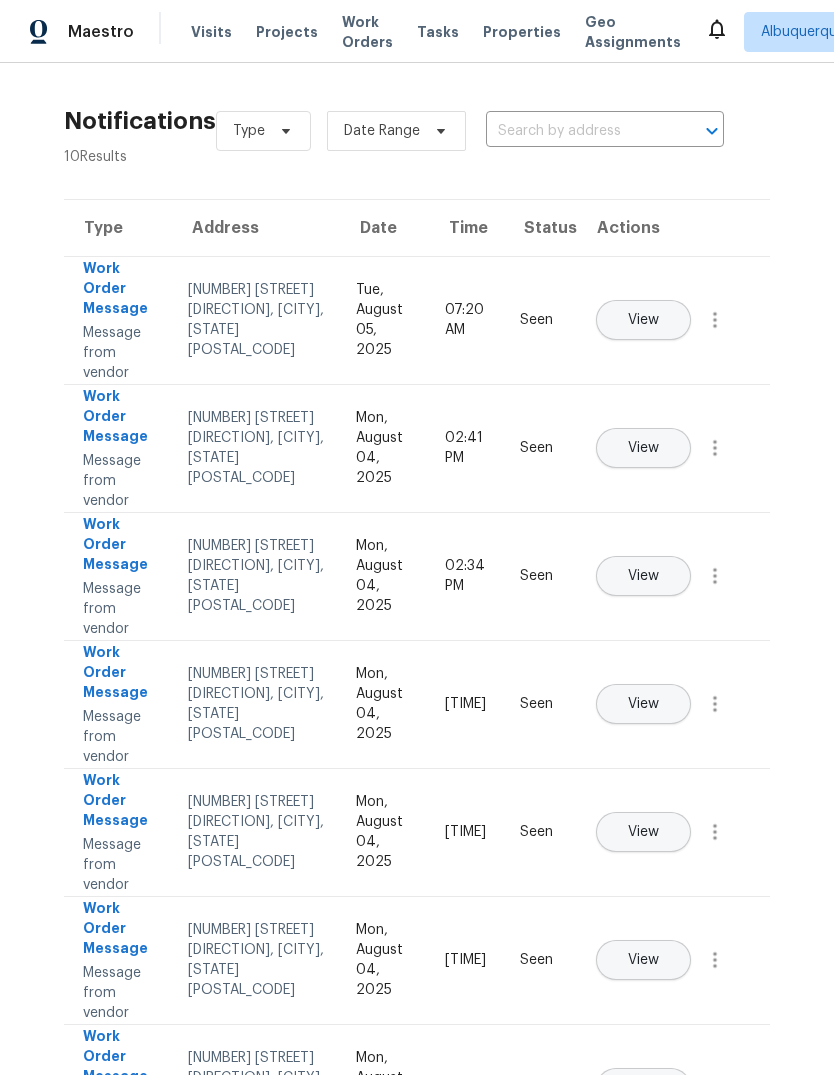 scroll, scrollTop: 0, scrollLeft: 0, axis: both 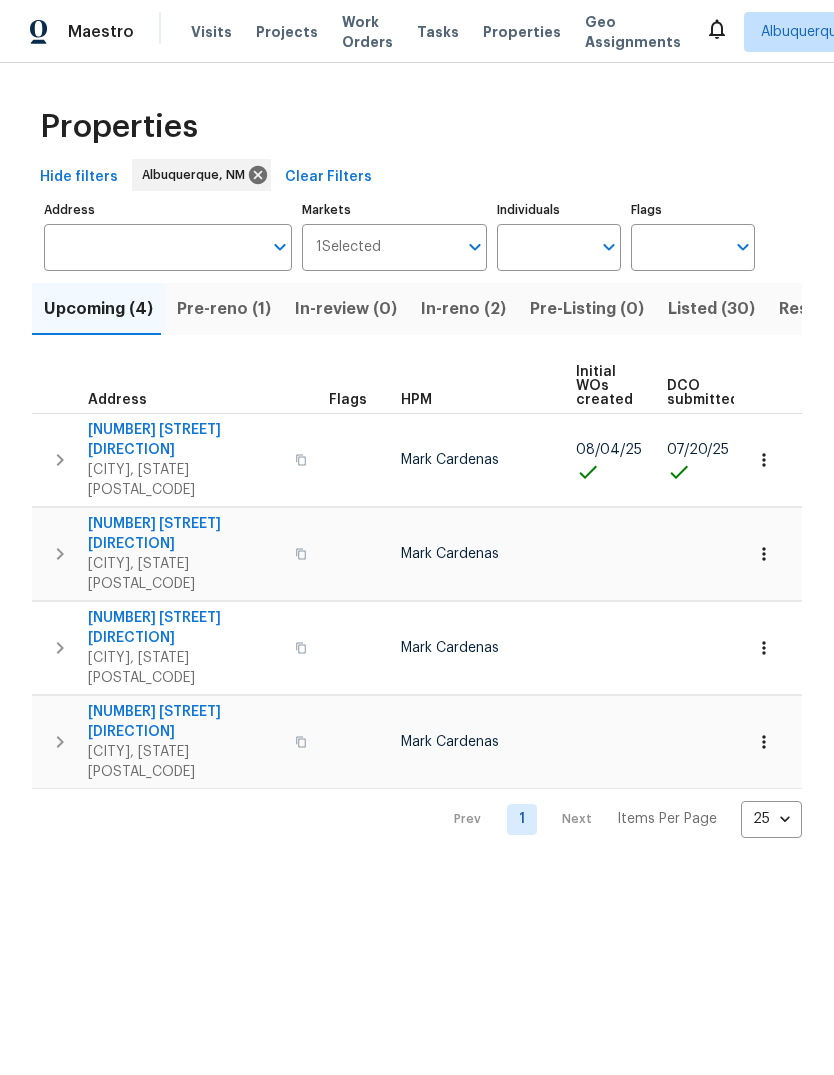 click on "Listed (30)" at bounding box center (711, 309) 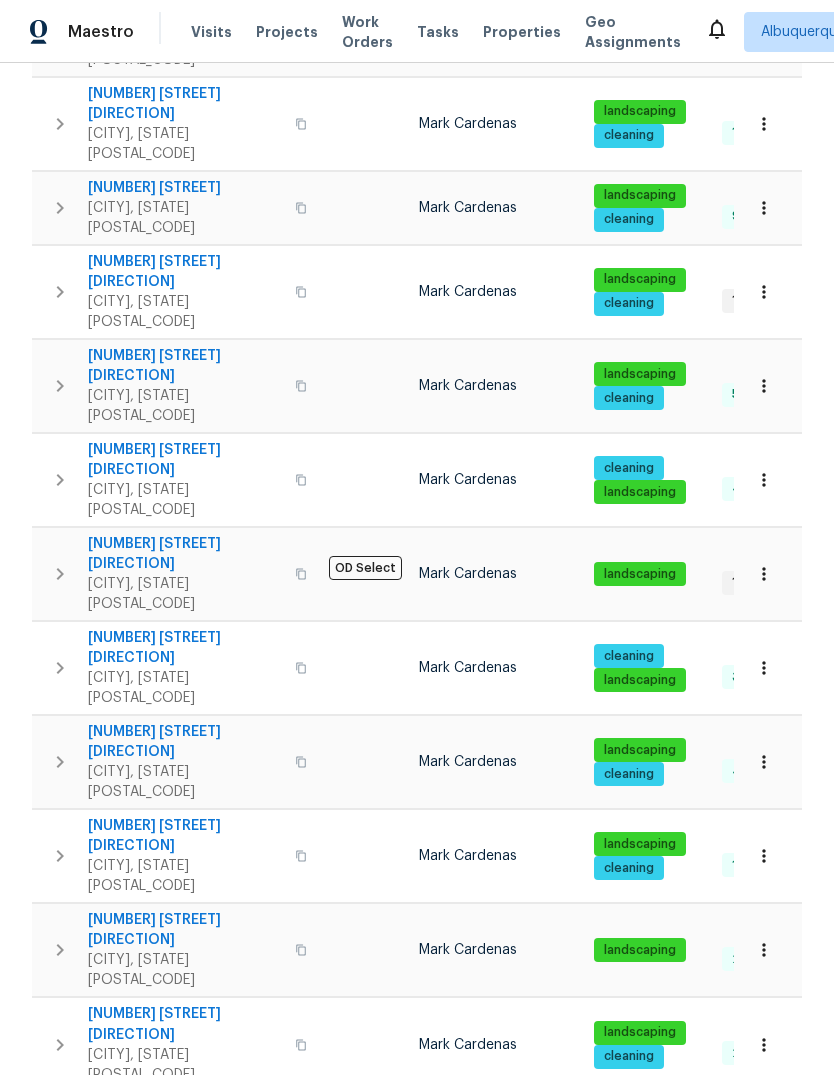 scroll, scrollTop: 899, scrollLeft: 0, axis: vertical 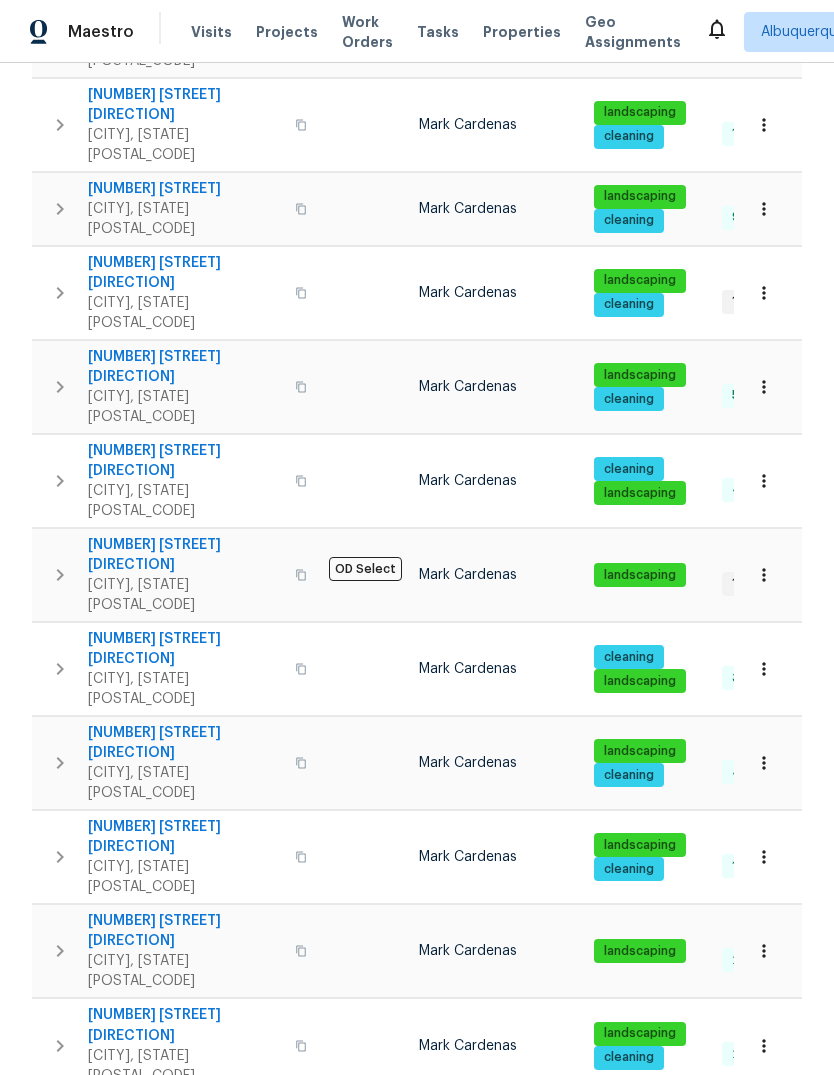 click on "930 Madeira Dr SE" at bounding box center [185, 1476] 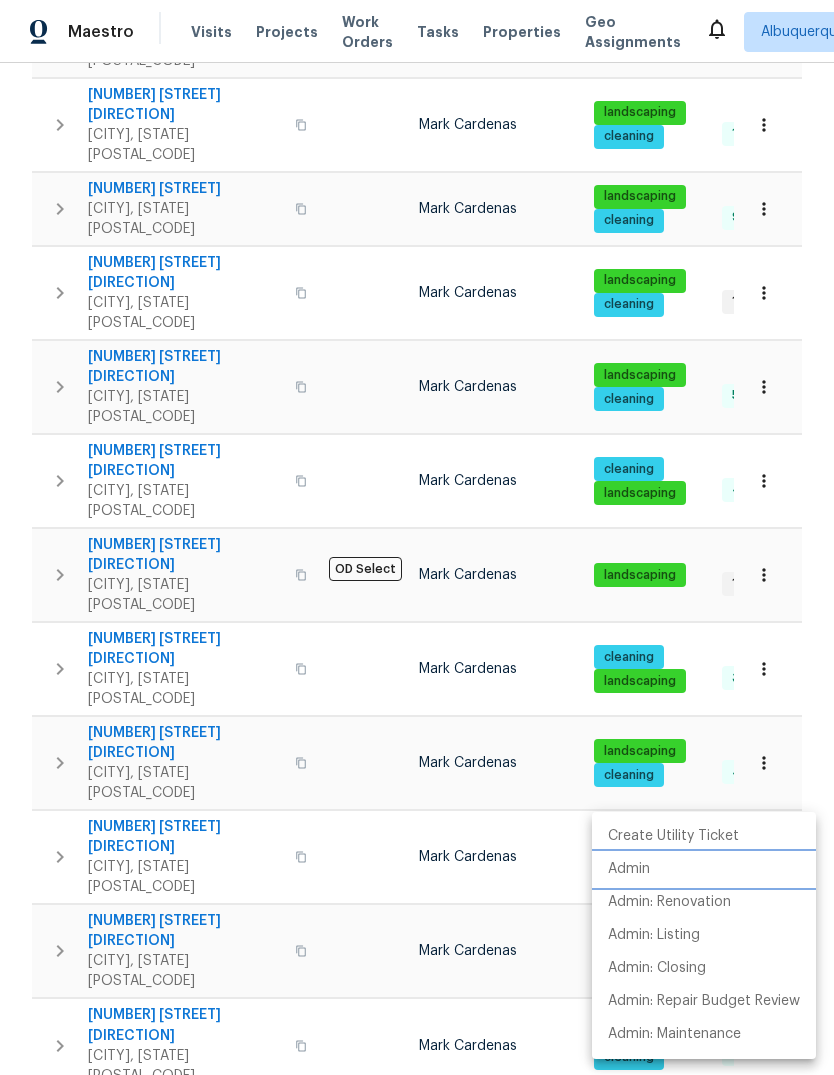 click on "Admin" at bounding box center (629, 869) 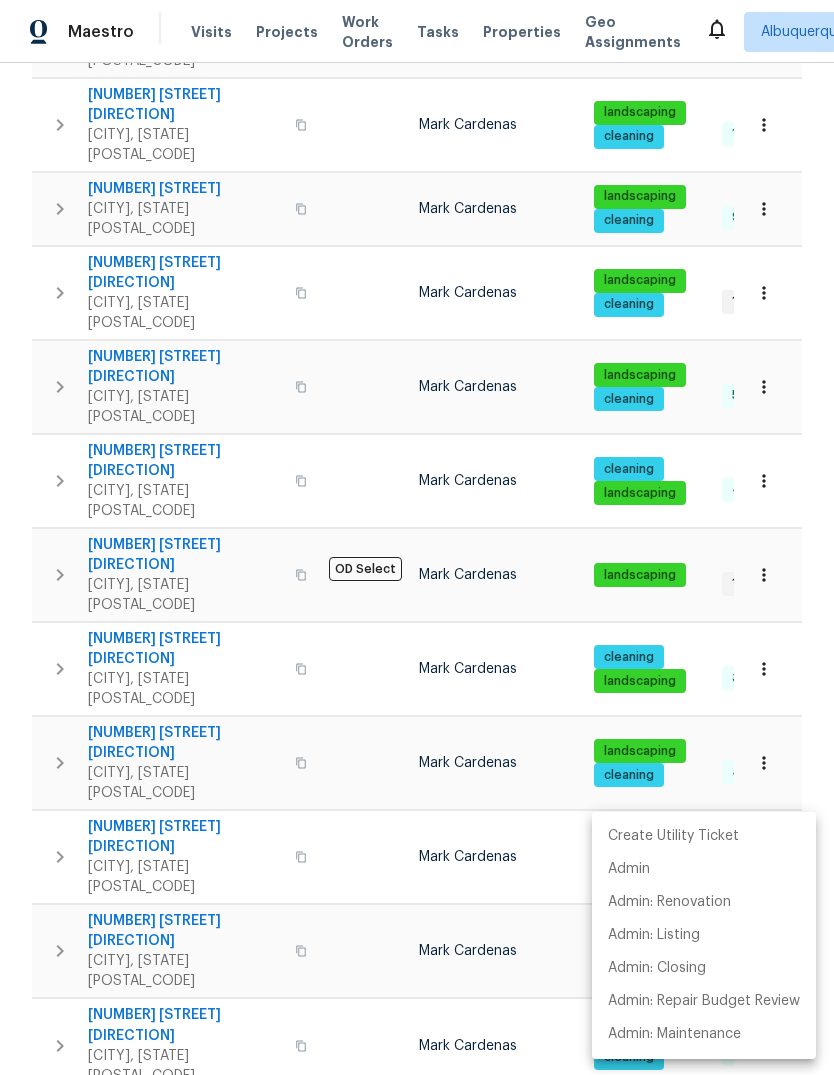 click at bounding box center (417, 537) 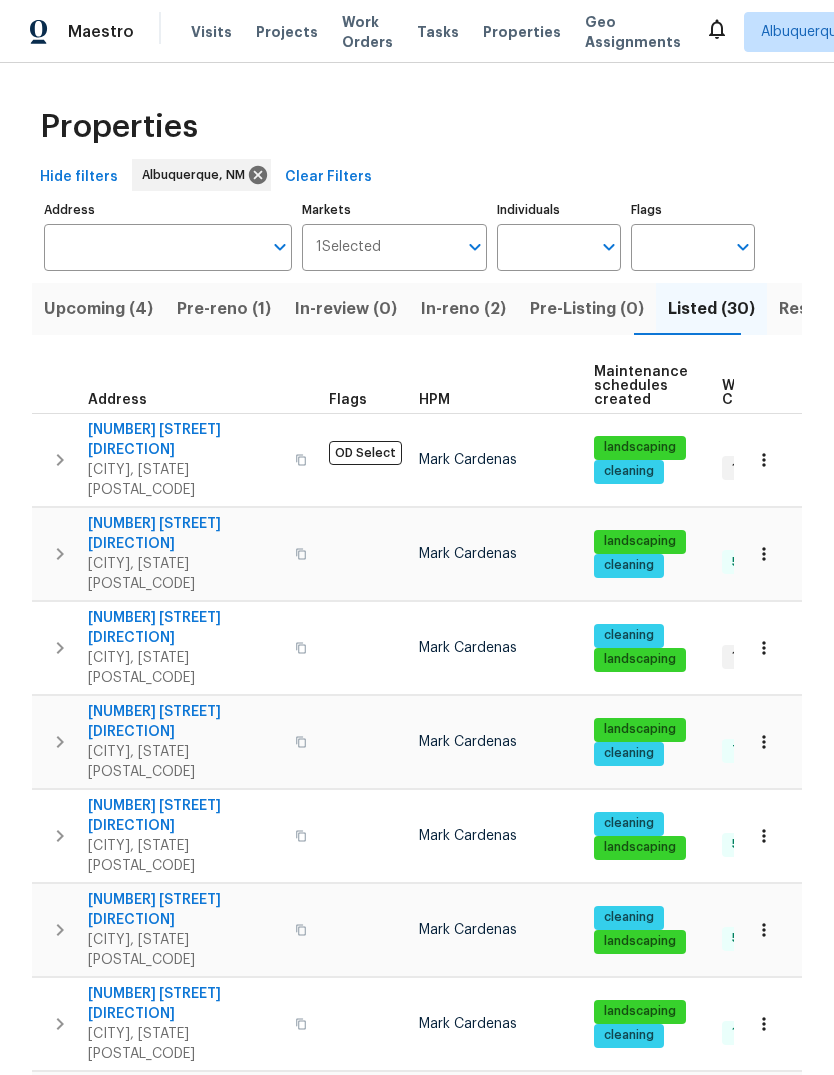 scroll, scrollTop: 0, scrollLeft: 0, axis: both 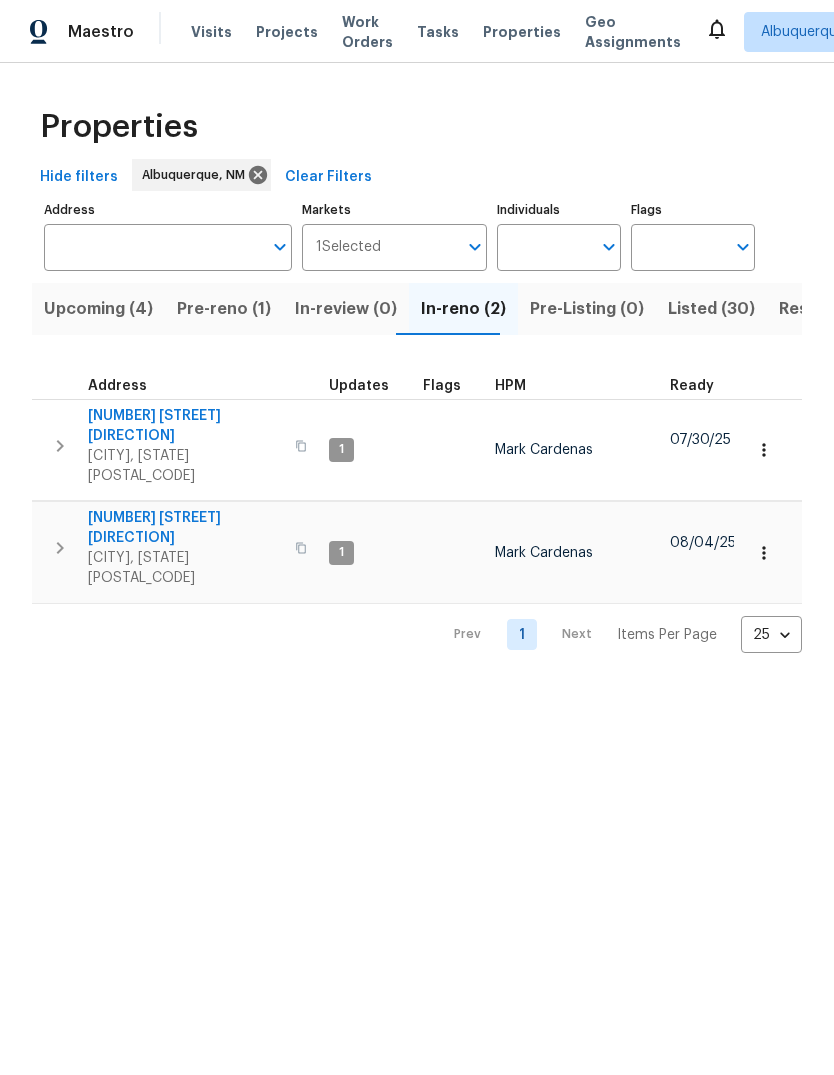 click 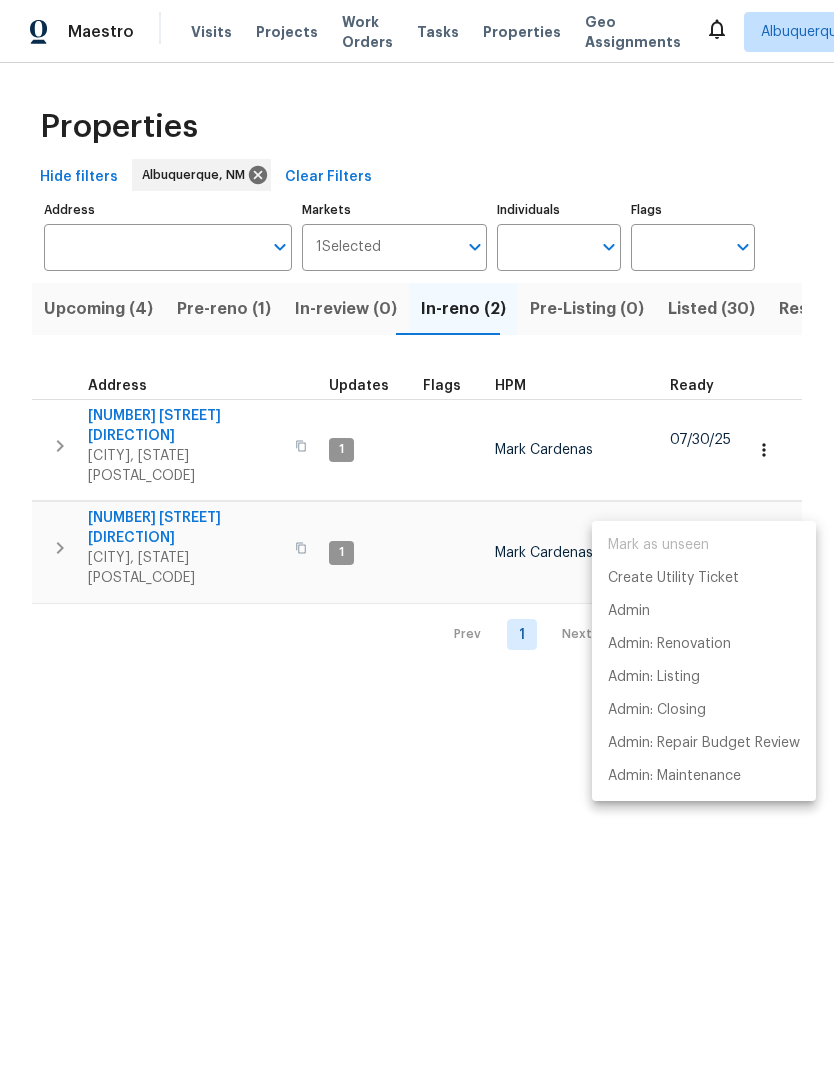 click at bounding box center [417, 537] 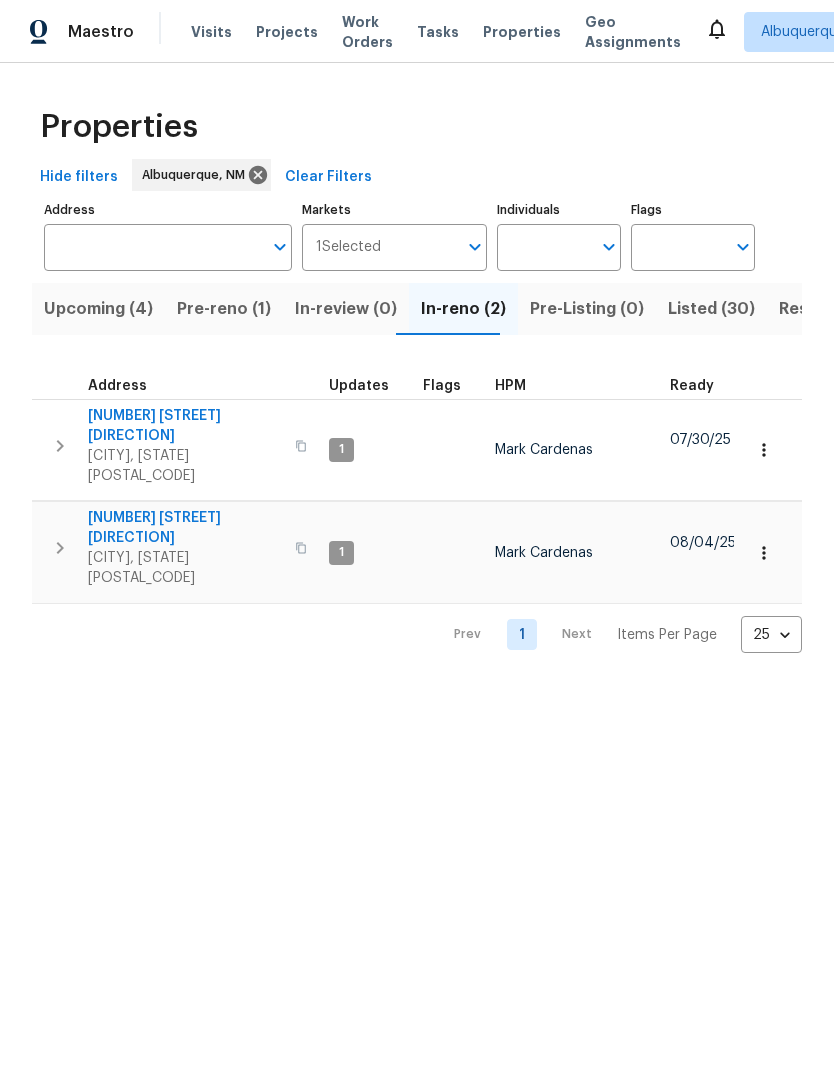 click on "Pre-reno (1)" at bounding box center [224, 309] 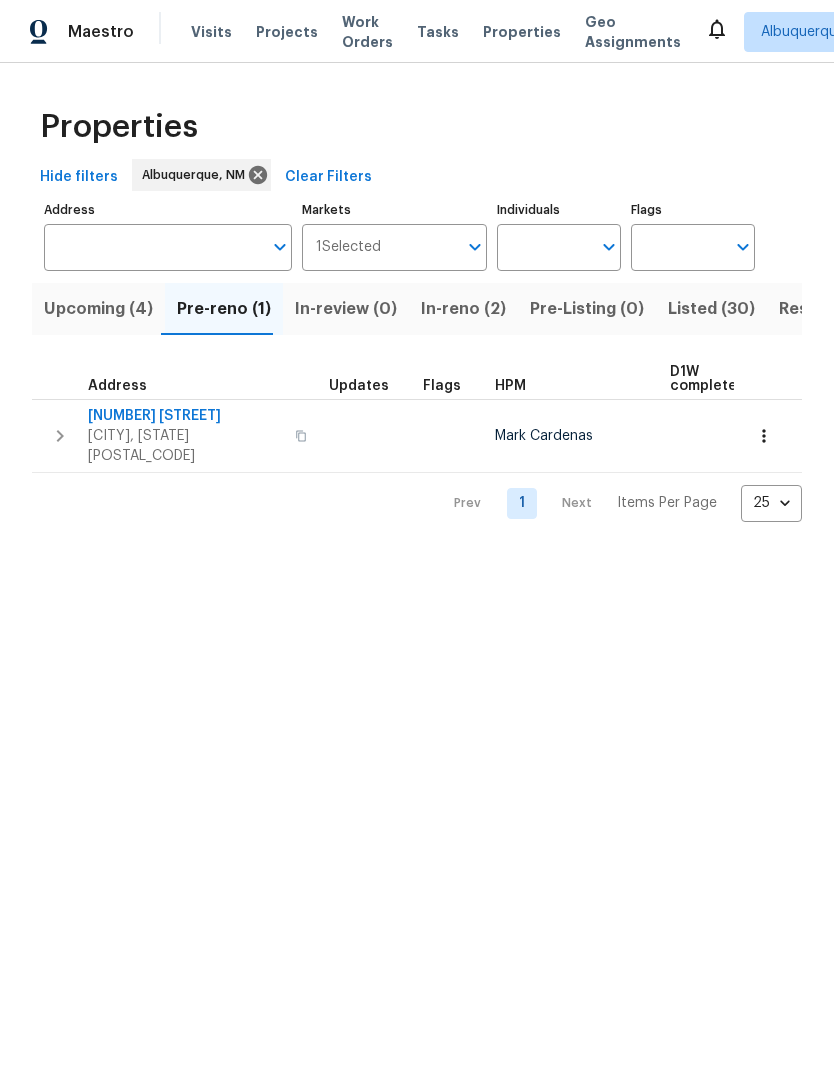 click 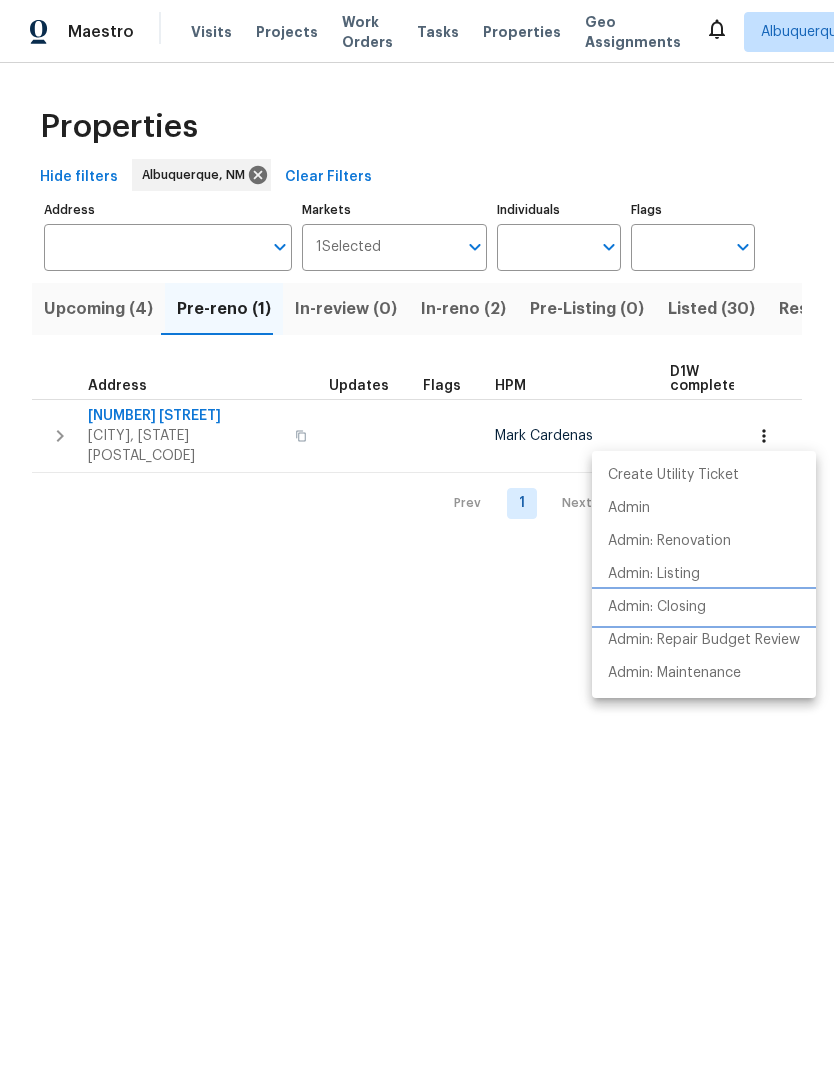 click on "Admin: Closing" at bounding box center (657, 607) 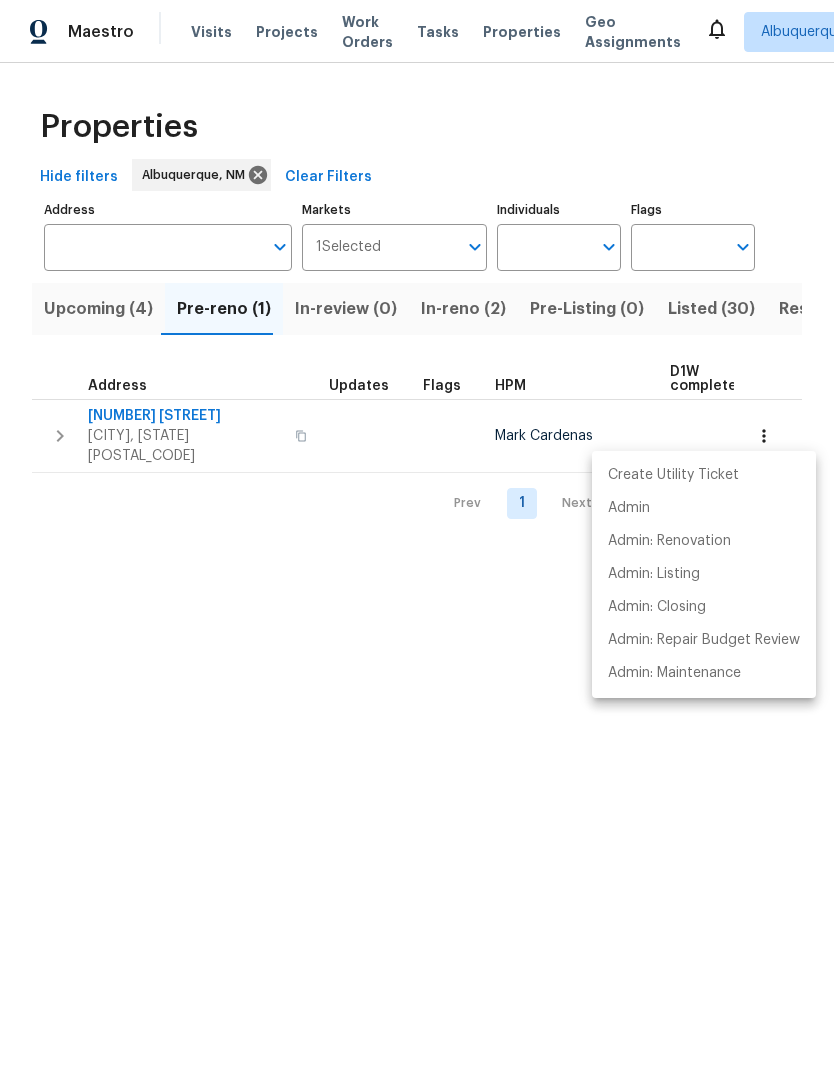 click at bounding box center (417, 537) 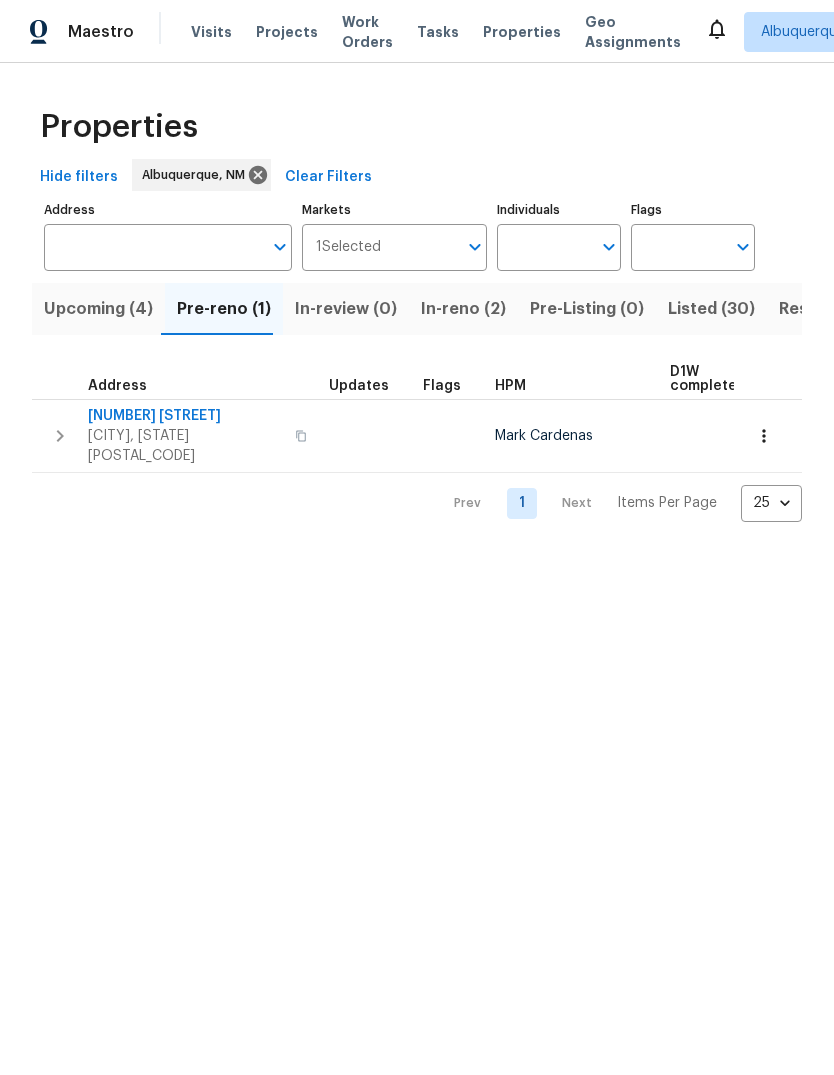click 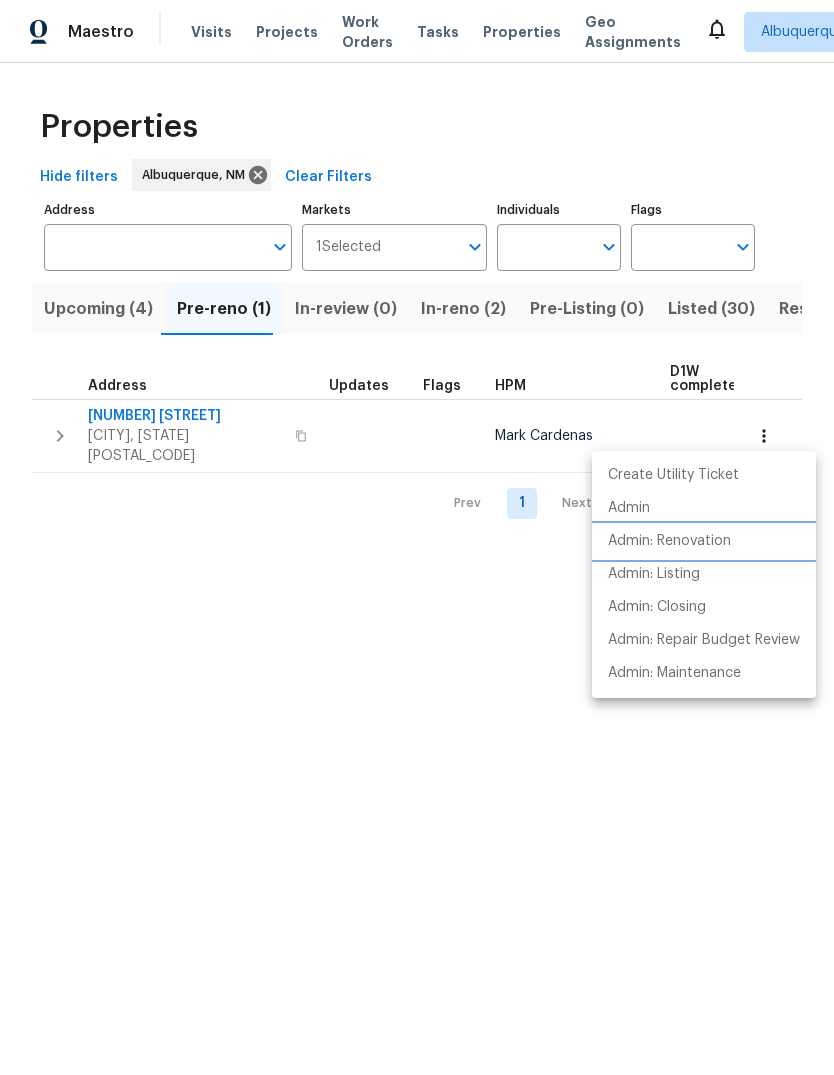 click on "Admin: Renovation" at bounding box center [669, 541] 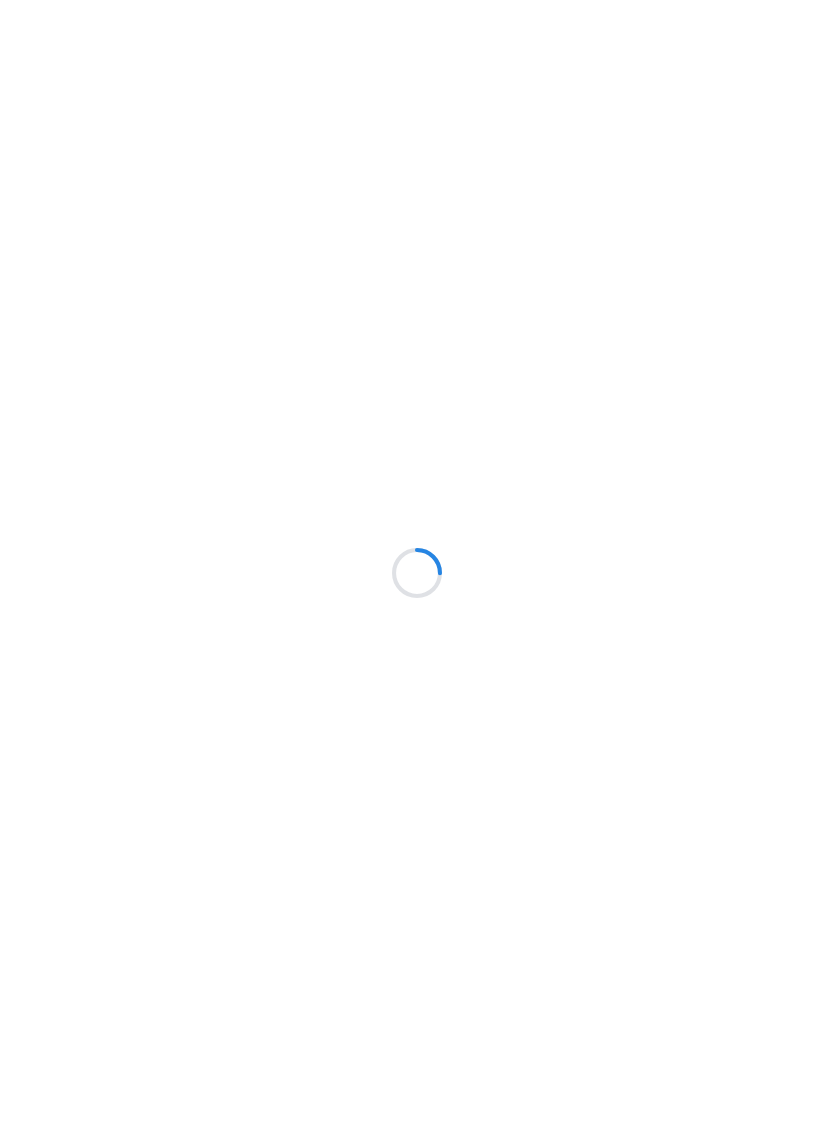 scroll, scrollTop: 0, scrollLeft: 0, axis: both 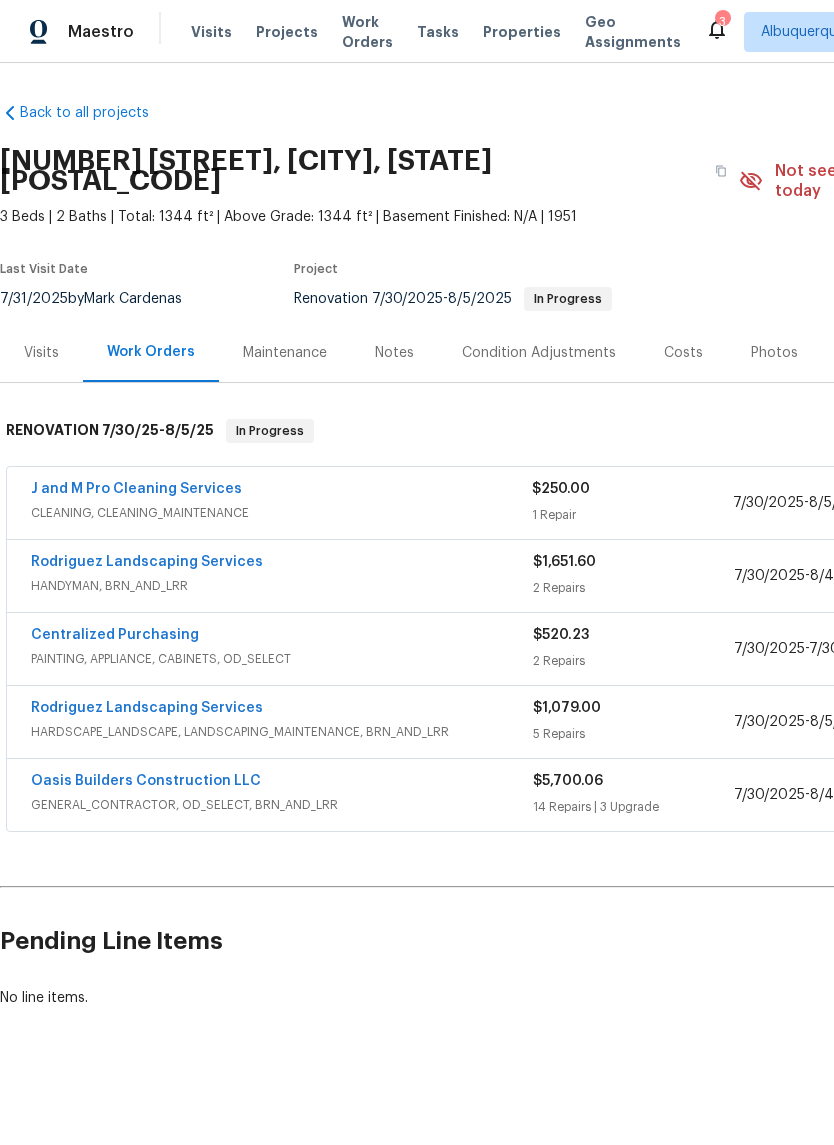 click on "Notes" at bounding box center (394, 353) 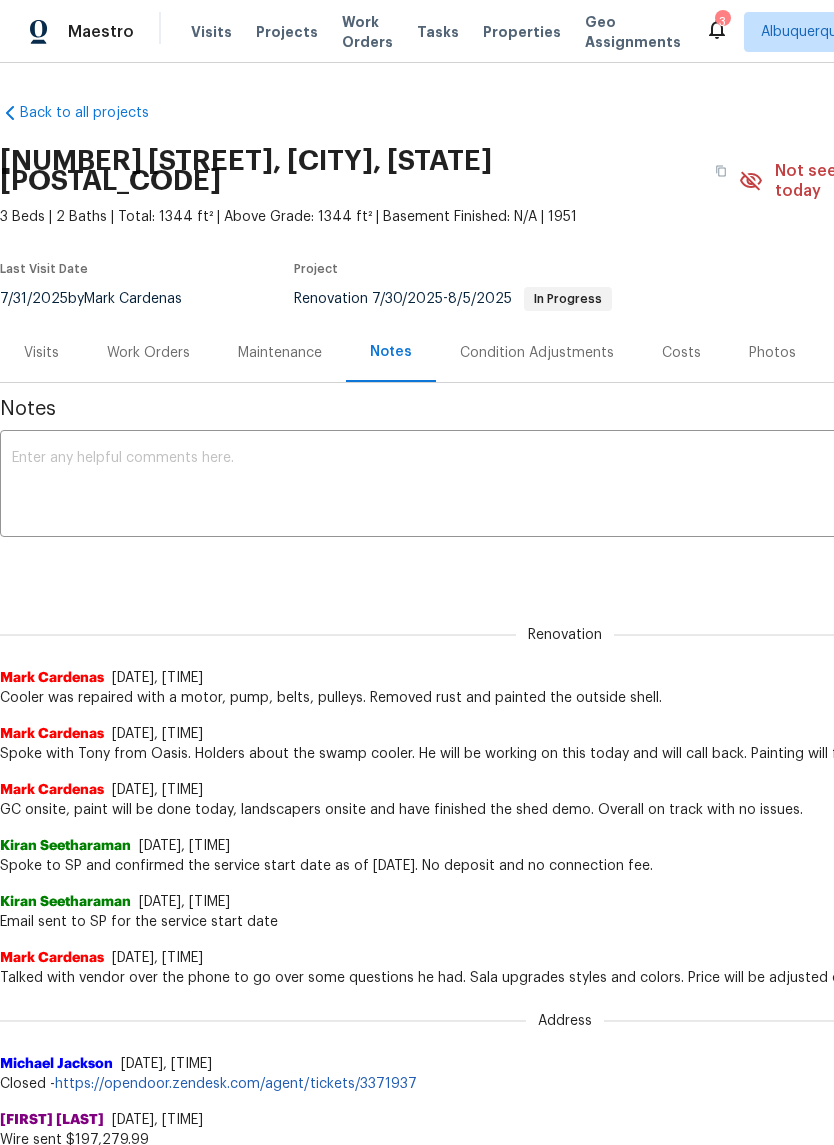 click on "x ​" at bounding box center [565, 486] 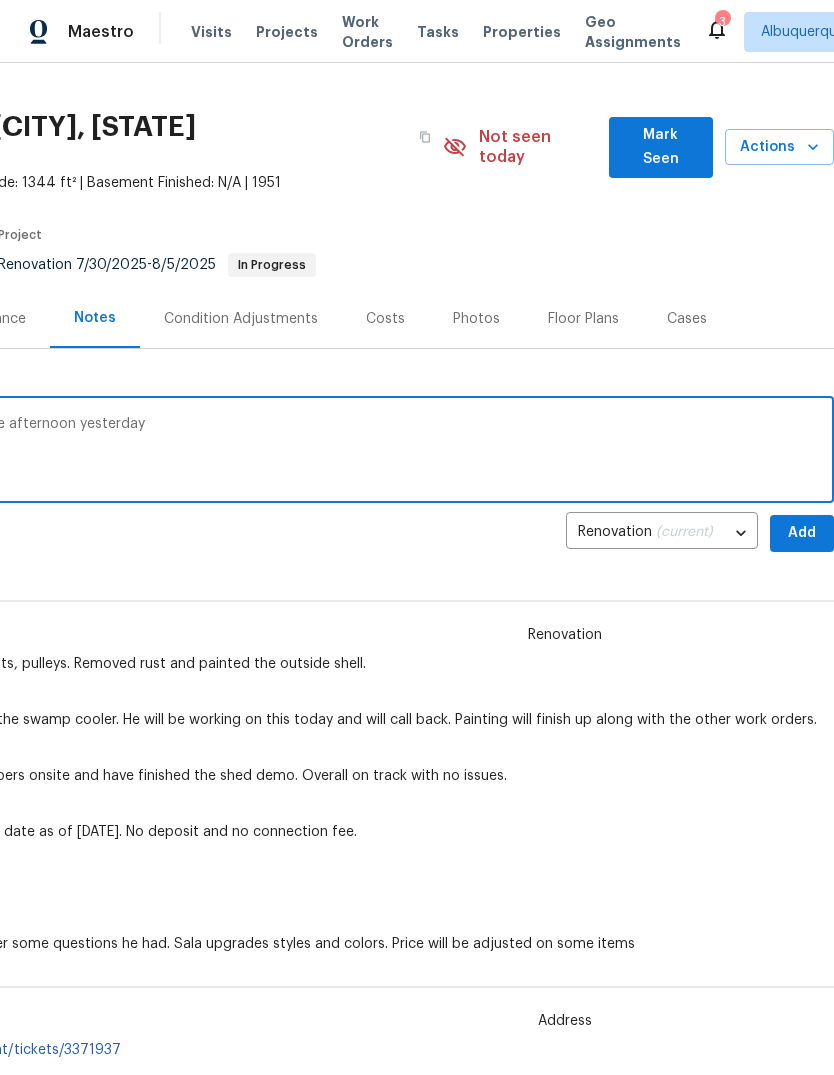 scroll, scrollTop: 36, scrollLeft: 296, axis: both 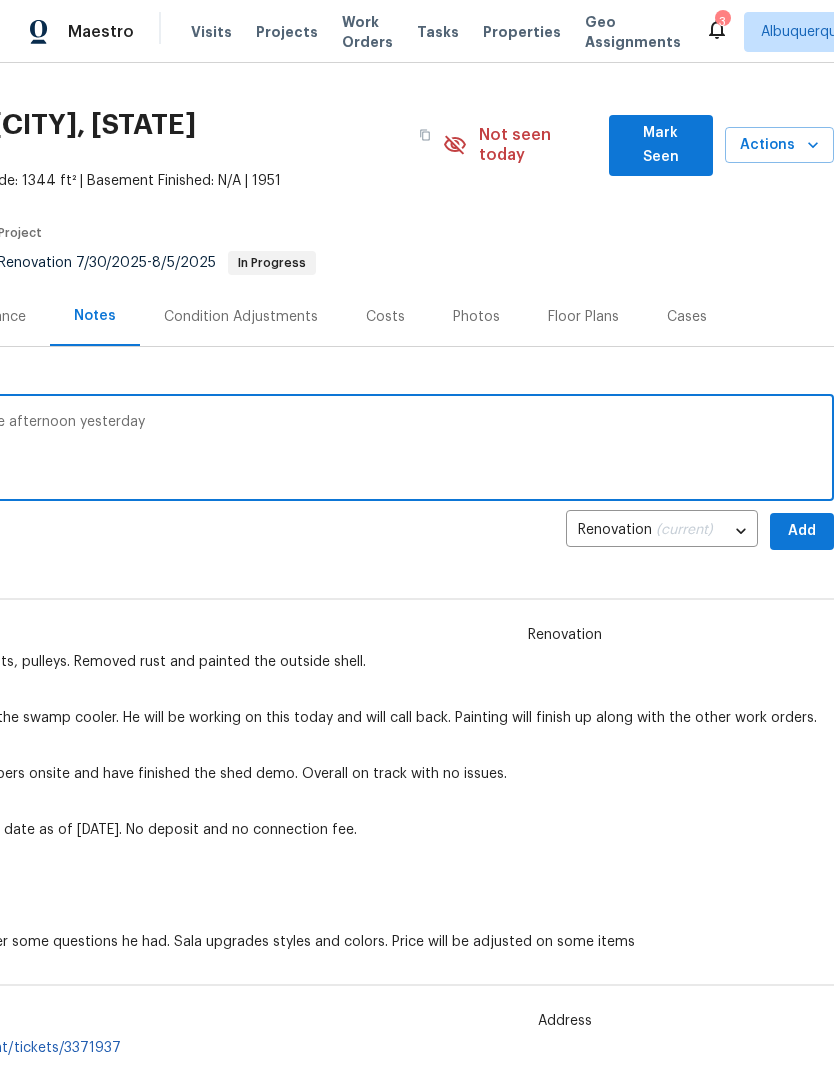 type on "Set up and QC today, cleaners finished late afternoon yesterday" 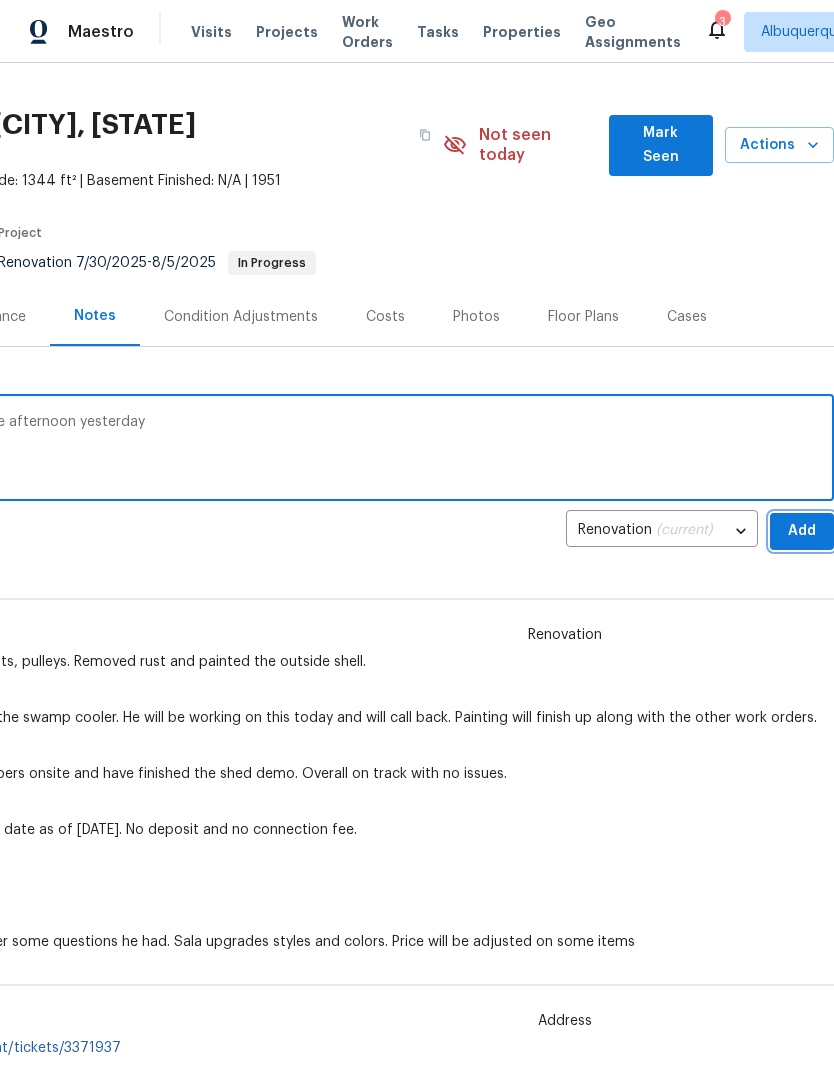 click on "Add" at bounding box center [802, 531] 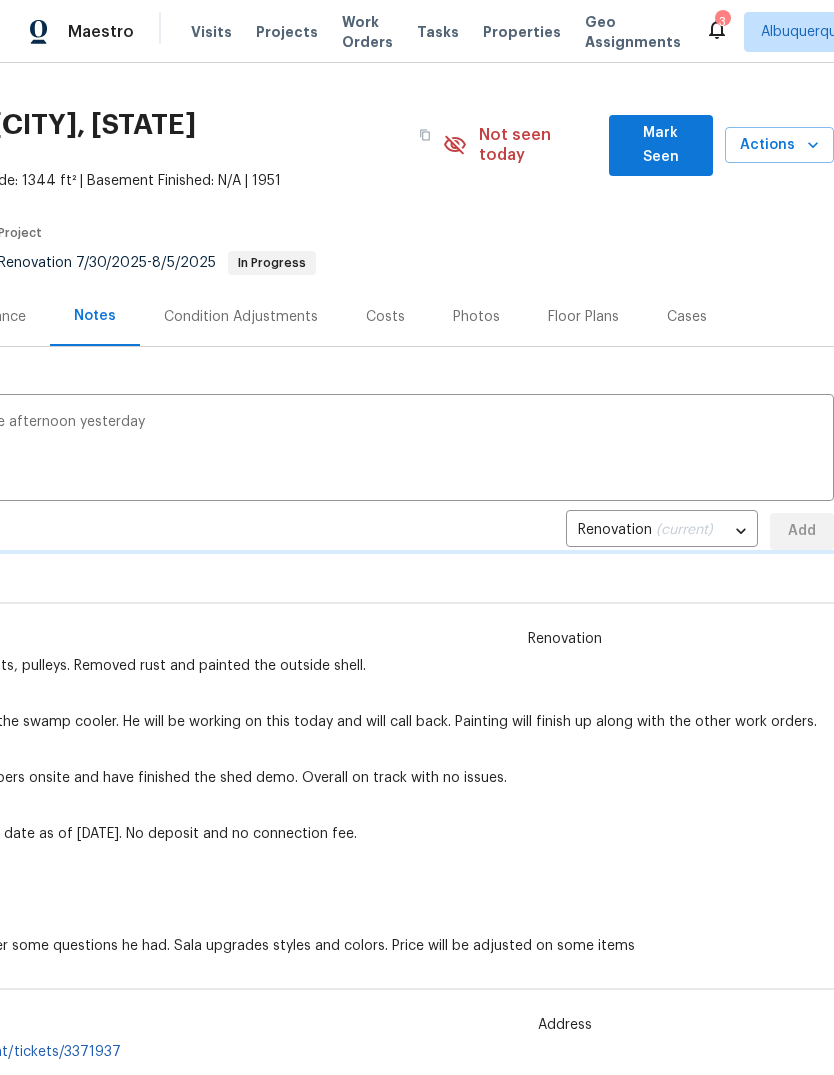 type 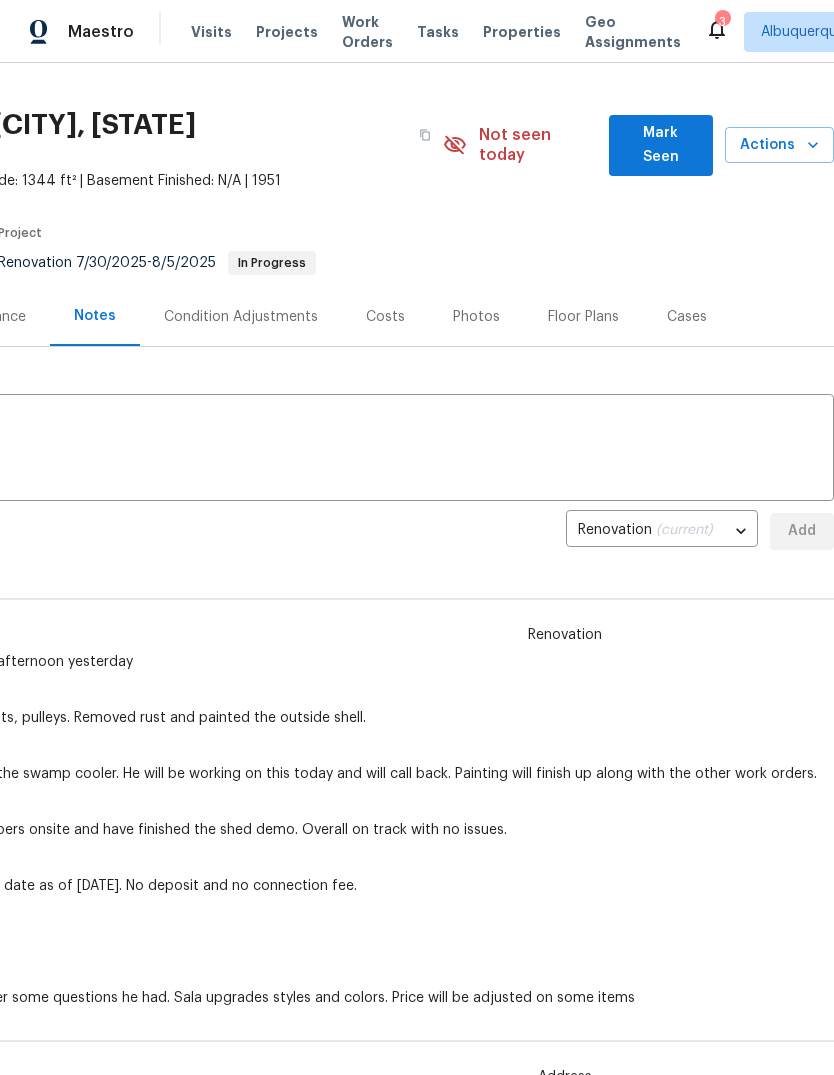 click on "Mark Seen" at bounding box center (661, 145) 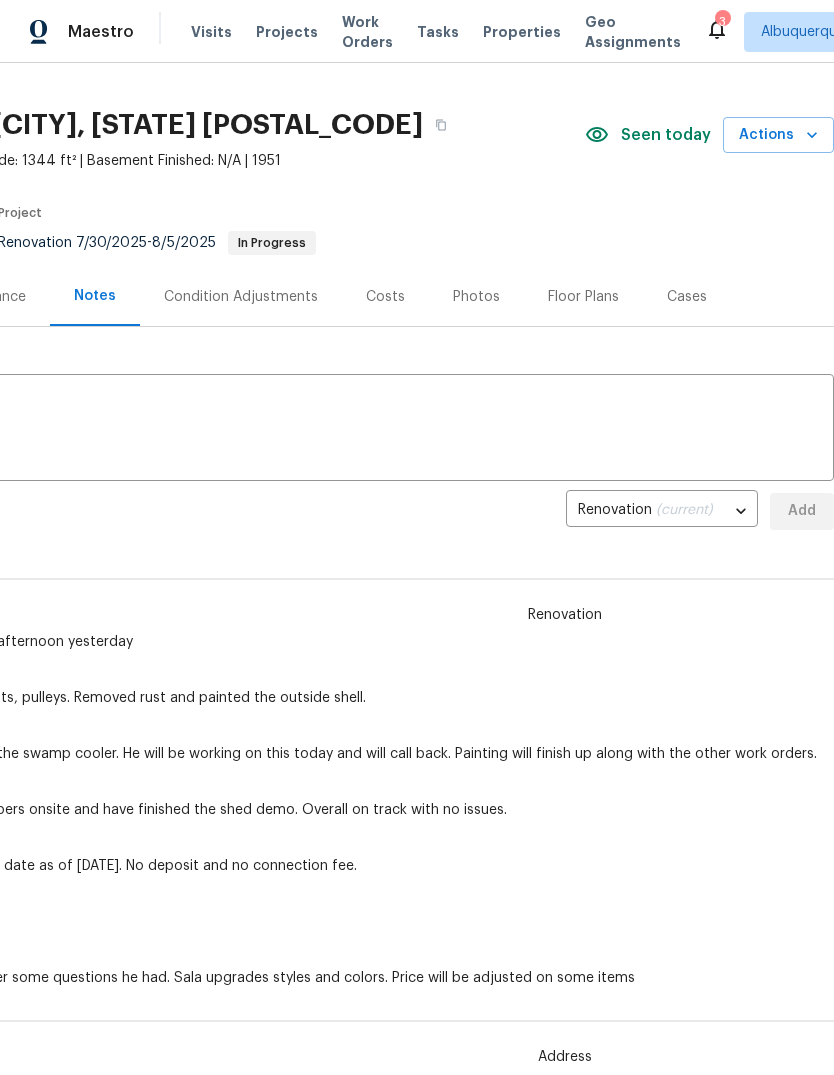 click on "3" at bounding box center (722, 22) 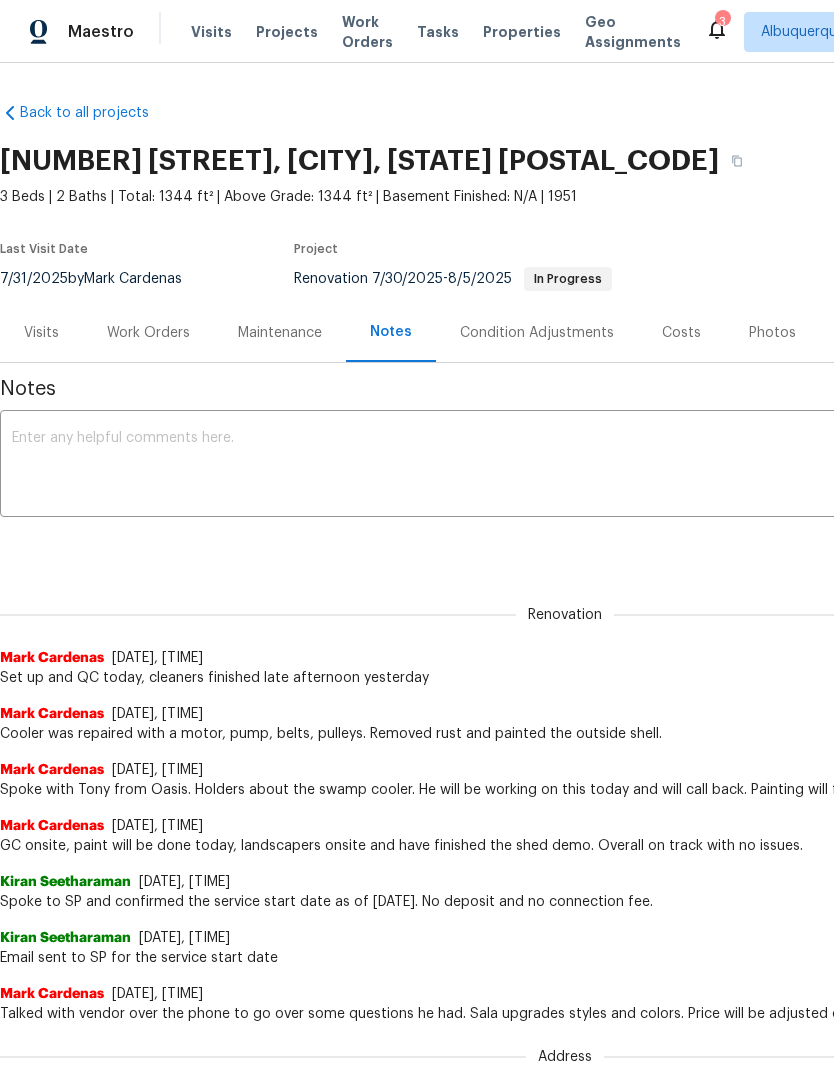 scroll, scrollTop: 0, scrollLeft: 0, axis: both 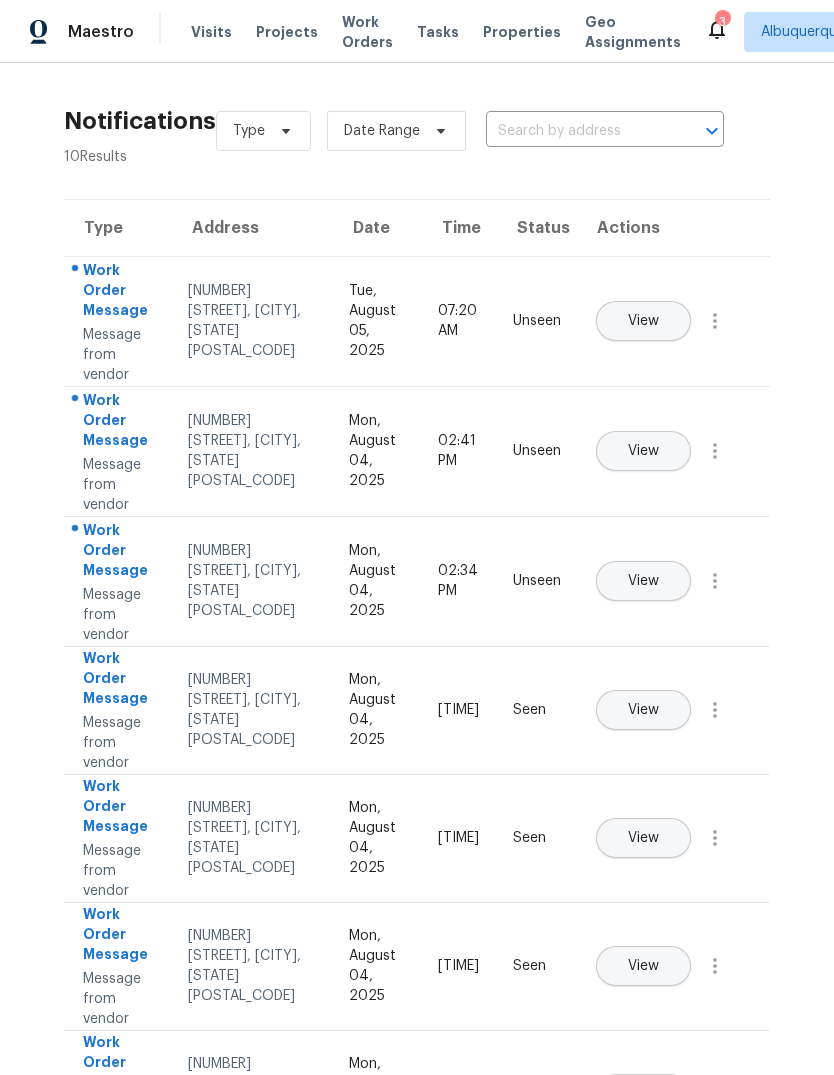 click on "View" at bounding box center [643, 321] 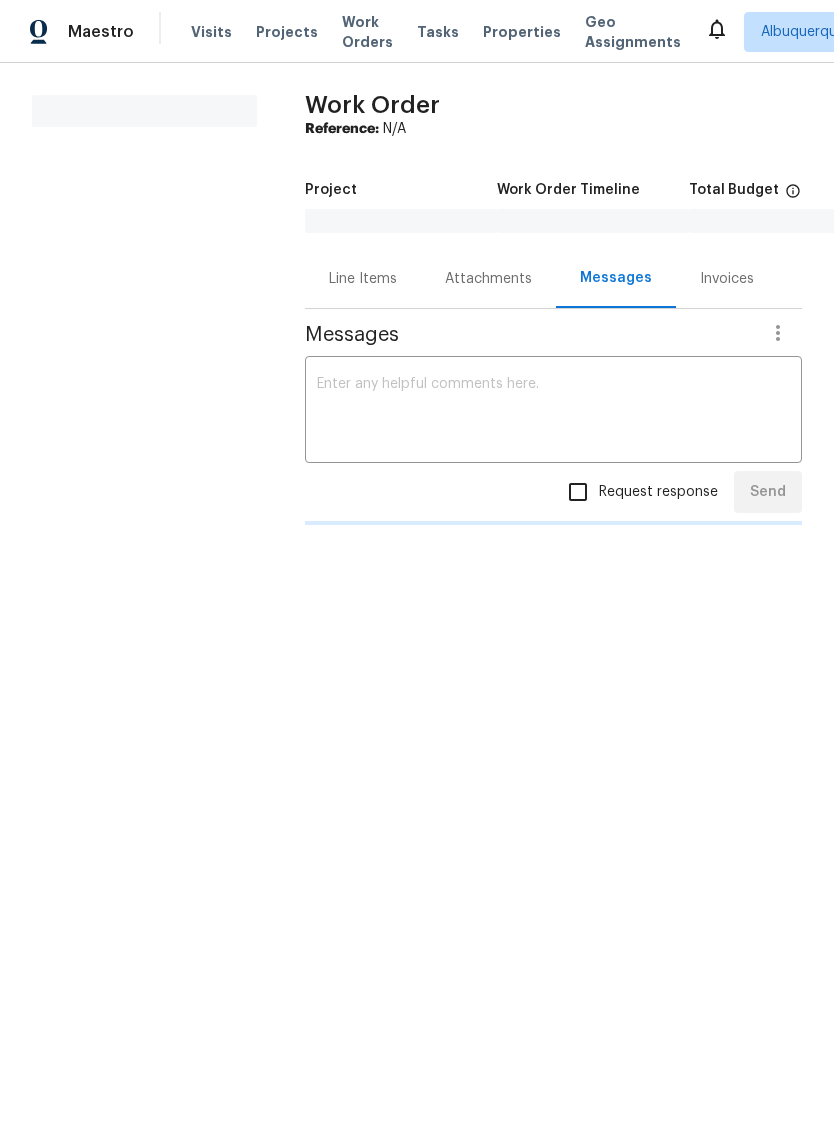scroll, scrollTop: 0, scrollLeft: 0, axis: both 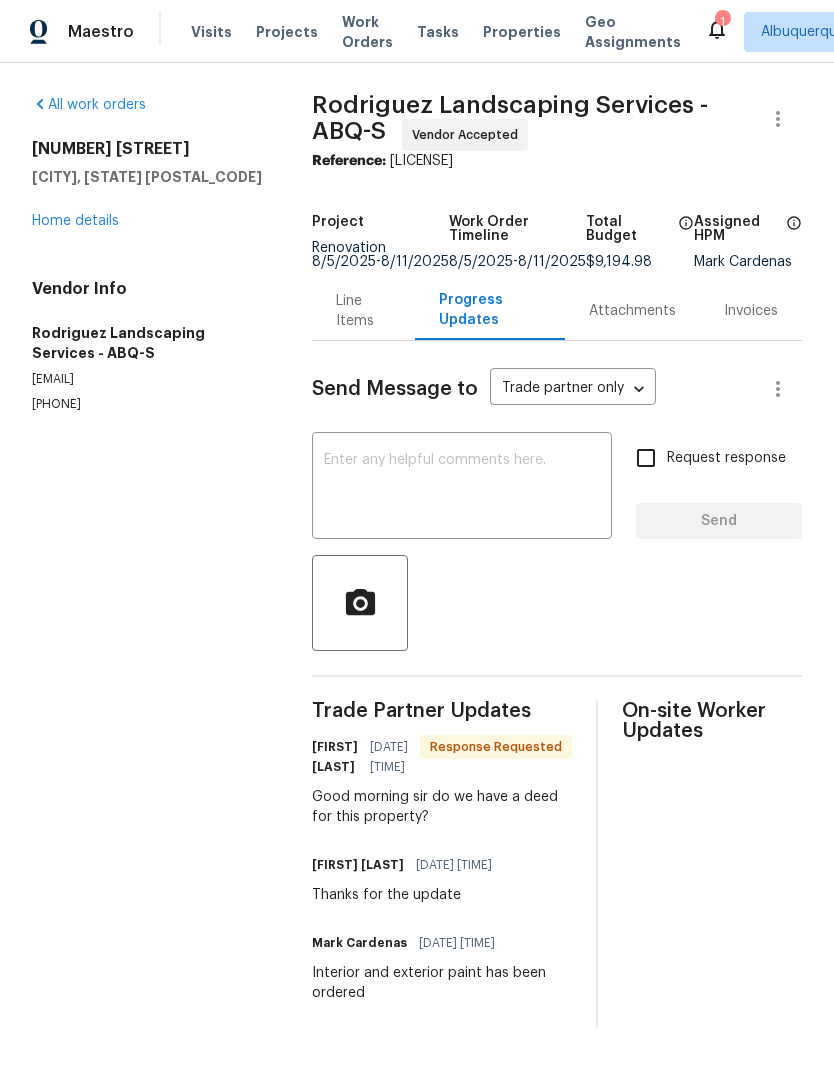 click at bounding box center (462, 488) 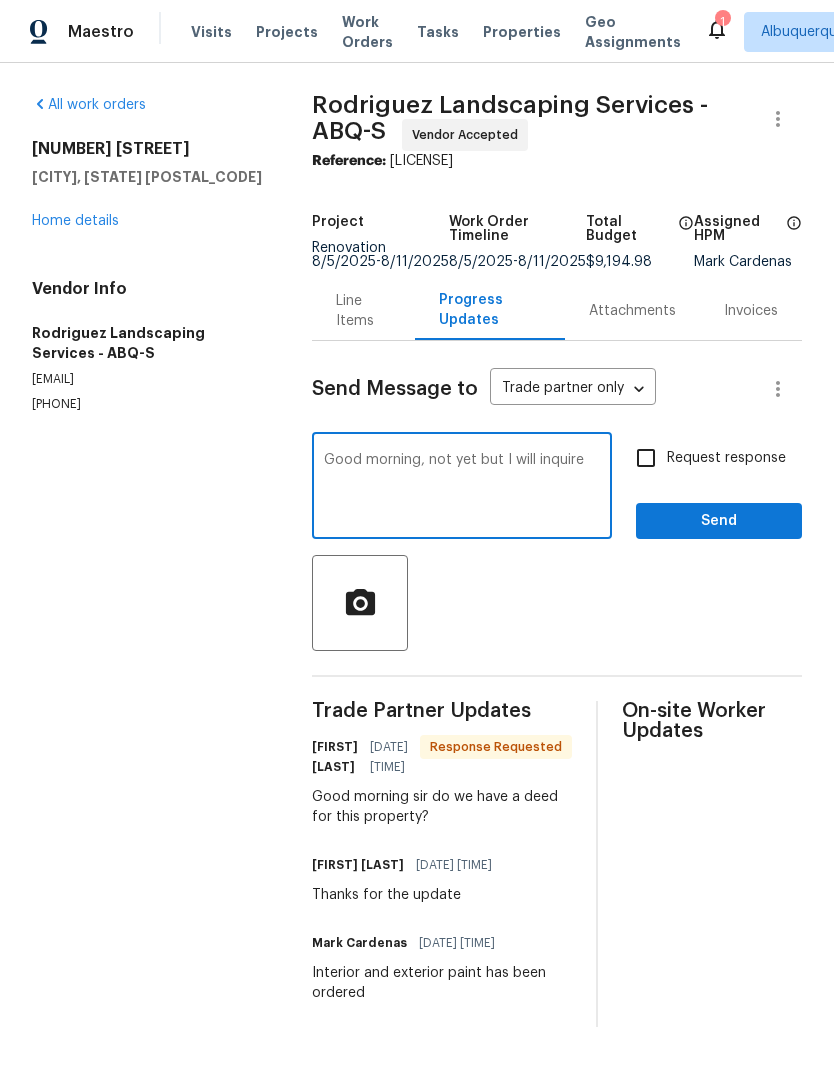 type on "Good morning, not yet but I will inquire" 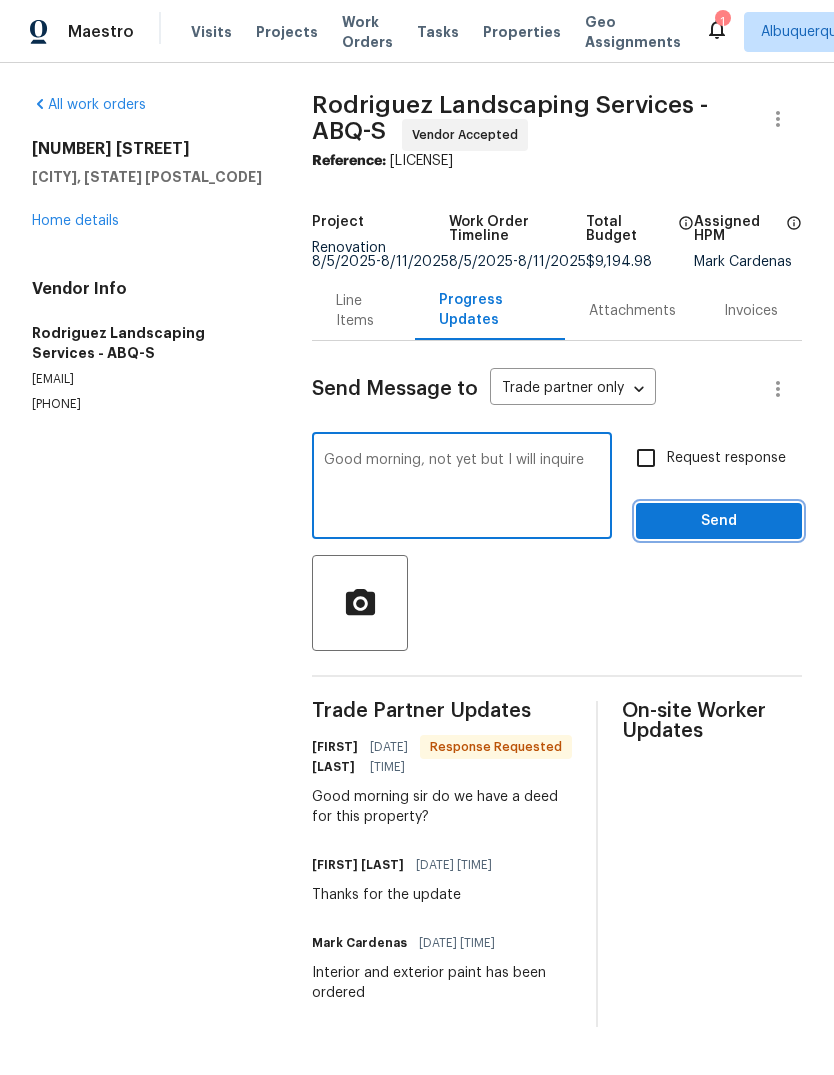 click on "Send" at bounding box center [719, 521] 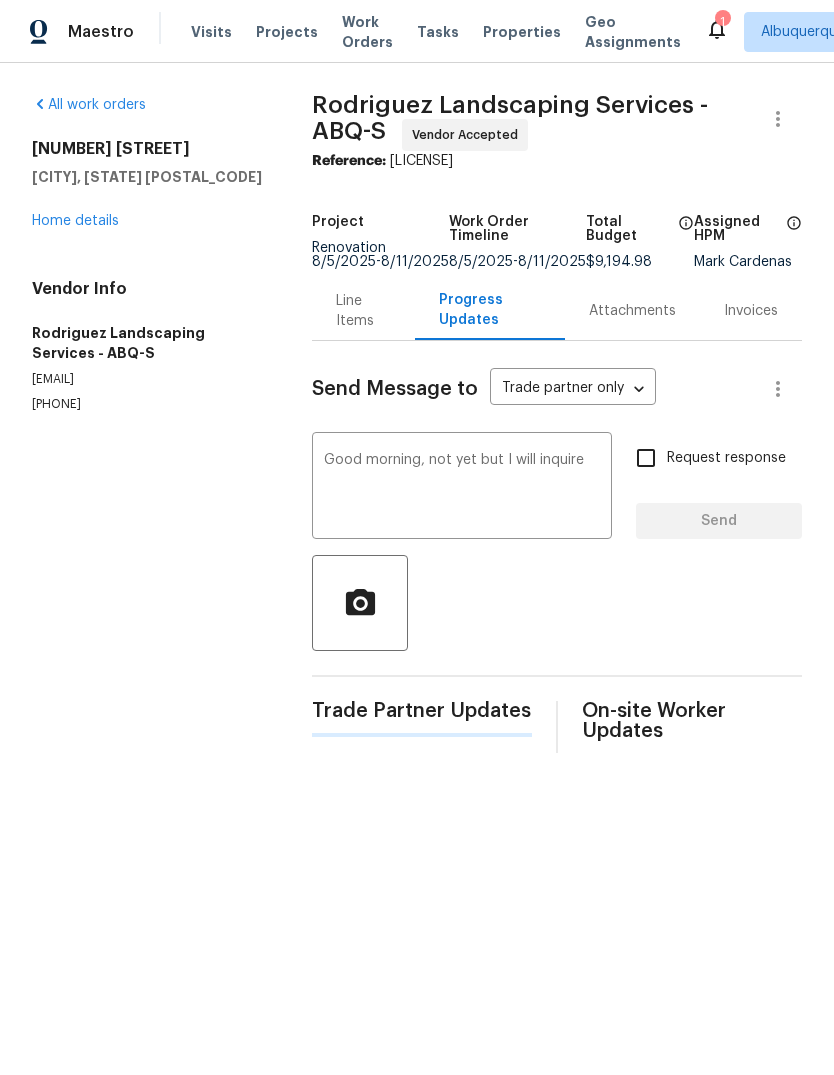 type 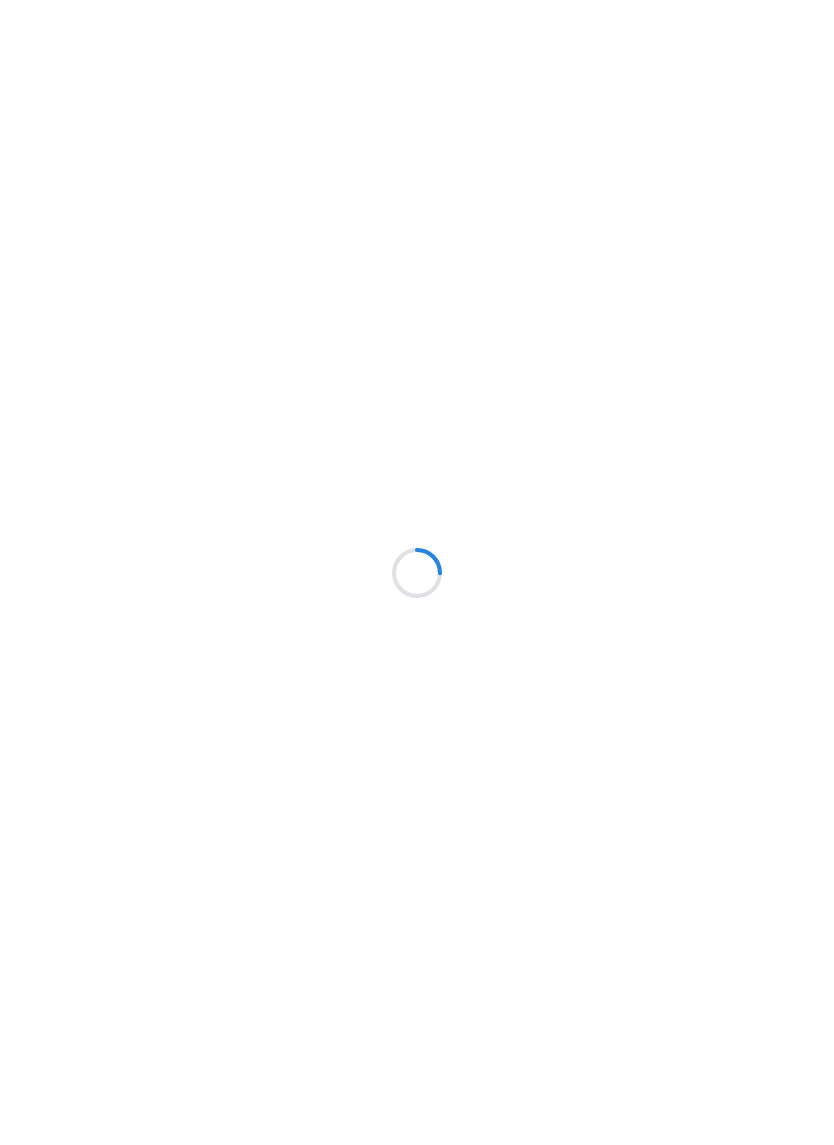 scroll, scrollTop: 0, scrollLeft: 0, axis: both 